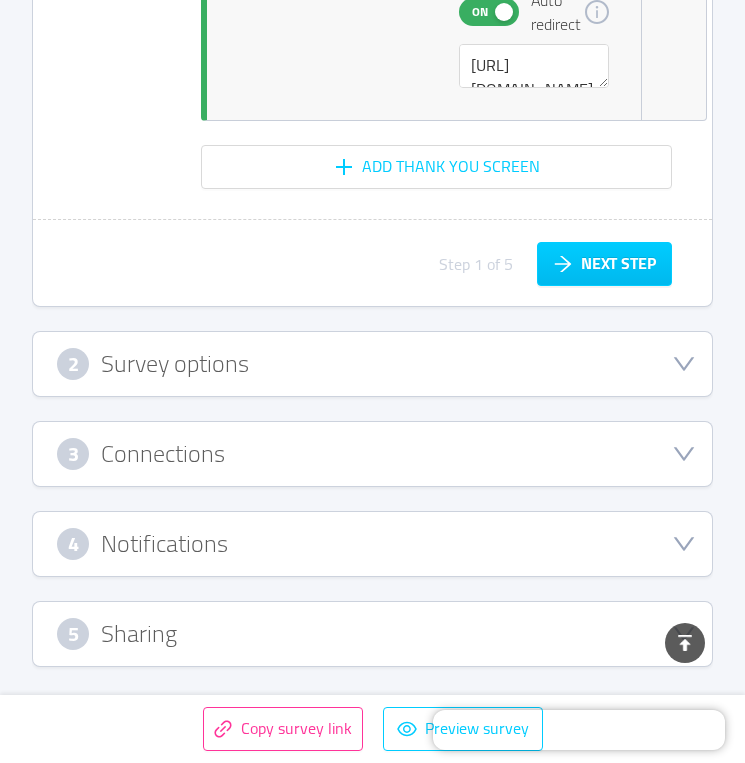 scroll, scrollTop: 8266, scrollLeft: 0, axis: vertical 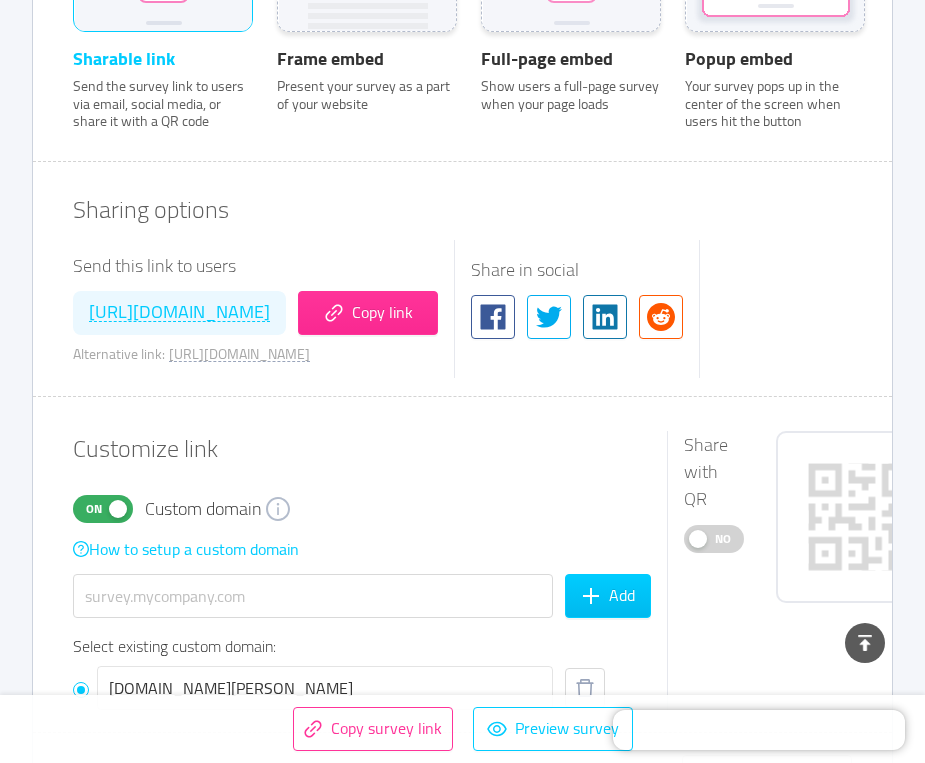 click on "No" at bounding box center (723, 539) 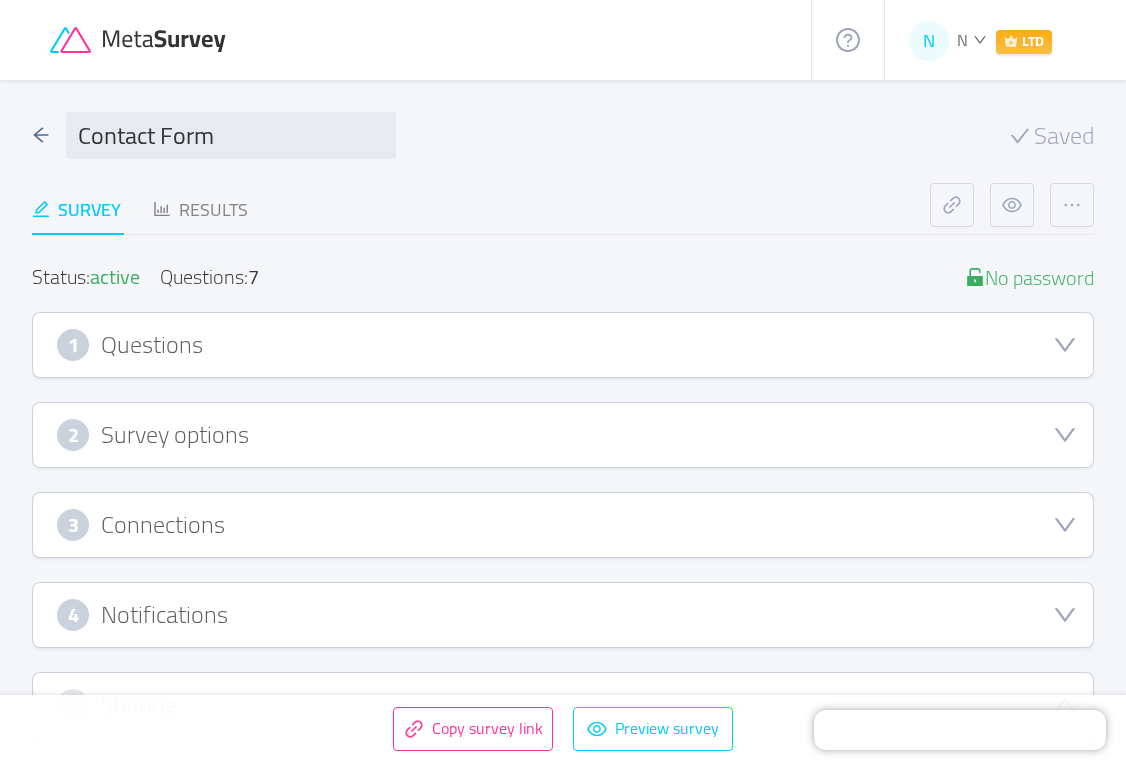 scroll, scrollTop: 0, scrollLeft: 0, axis: both 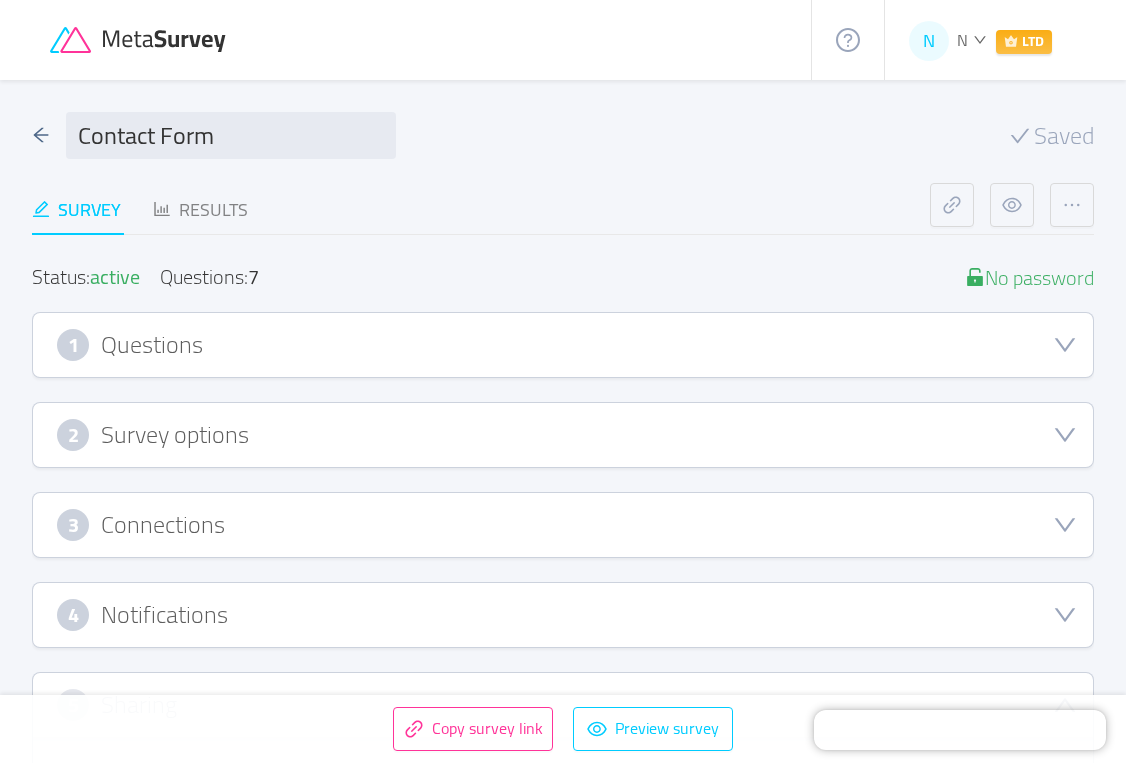 click on "1  Questions" at bounding box center (563, 345) 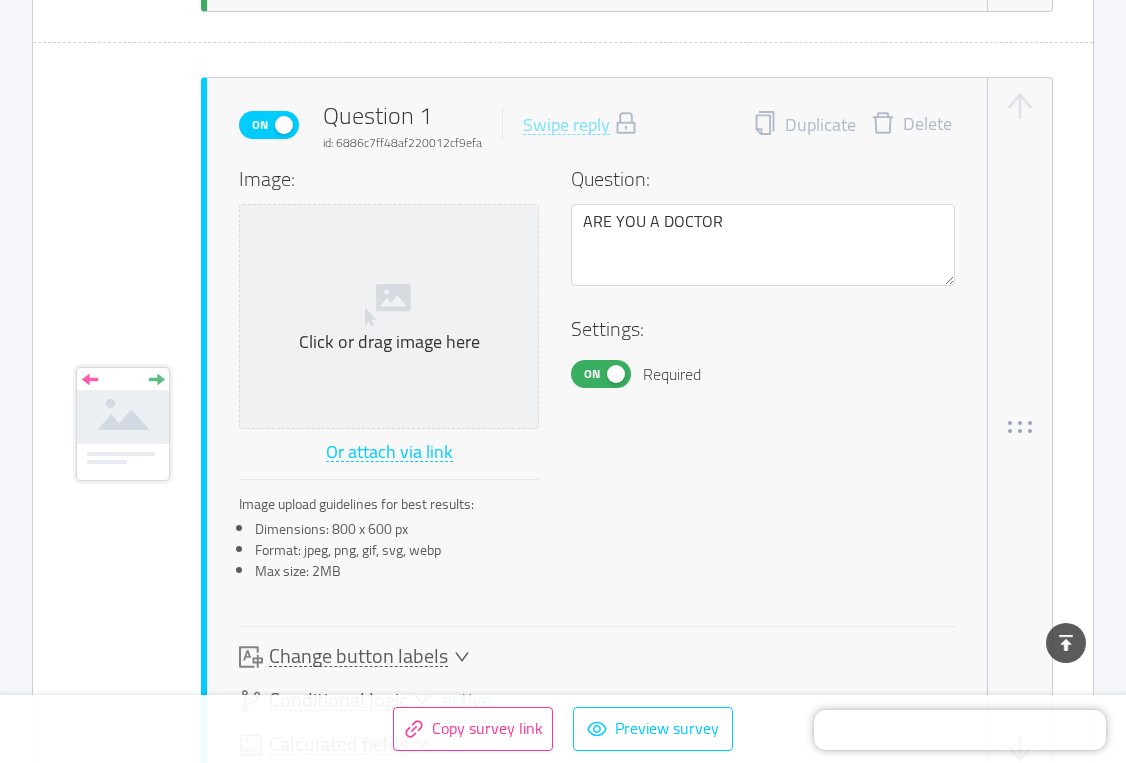 scroll, scrollTop: 1003, scrollLeft: 0, axis: vertical 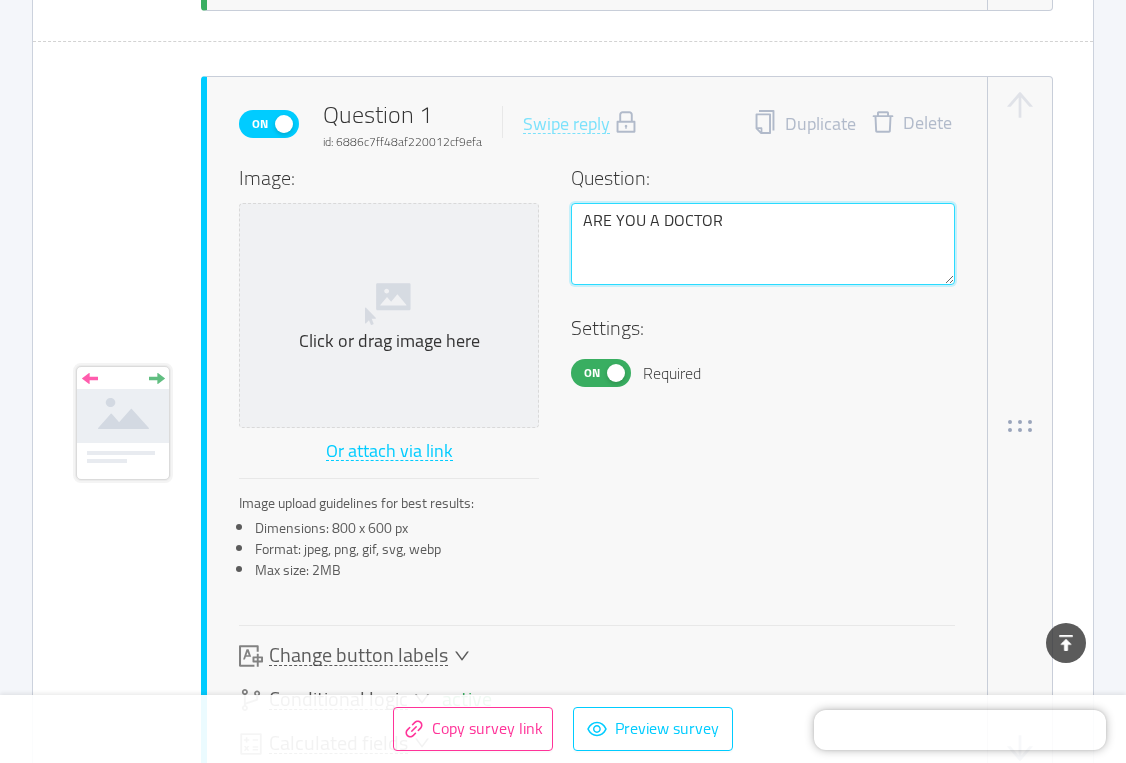 drag, startPoint x: 584, startPoint y: 215, endPoint x: 804, endPoint y: 235, distance: 220.90723 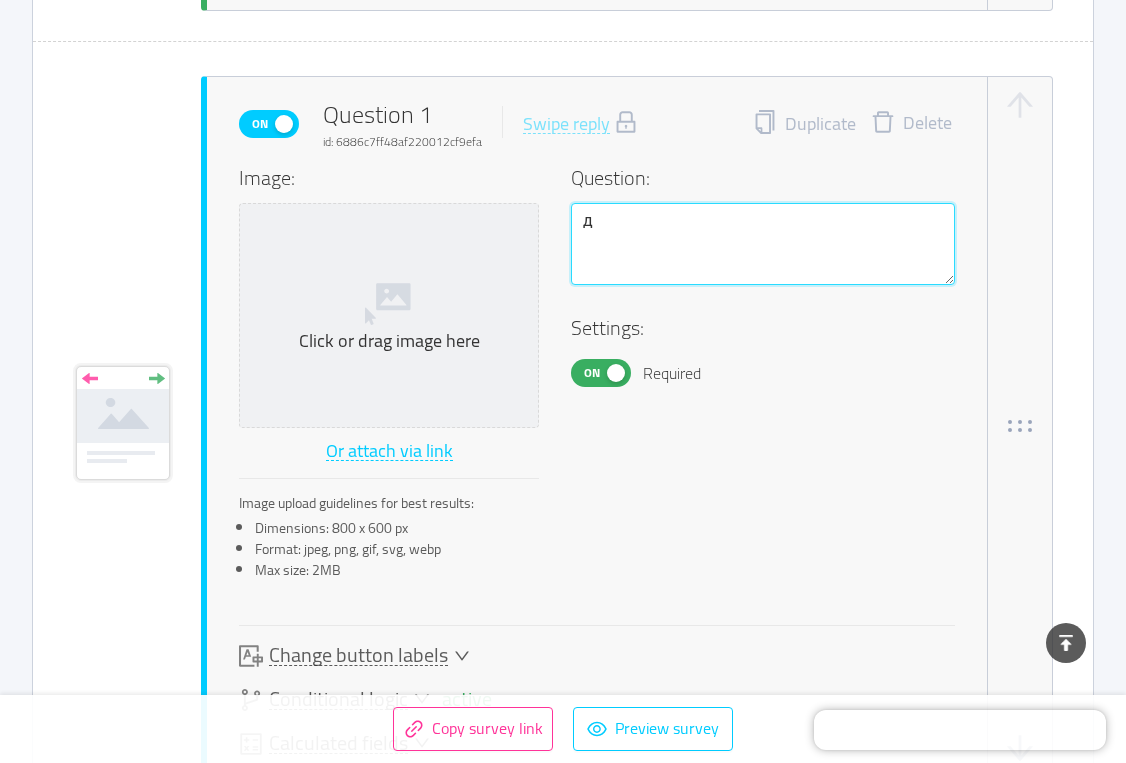 type 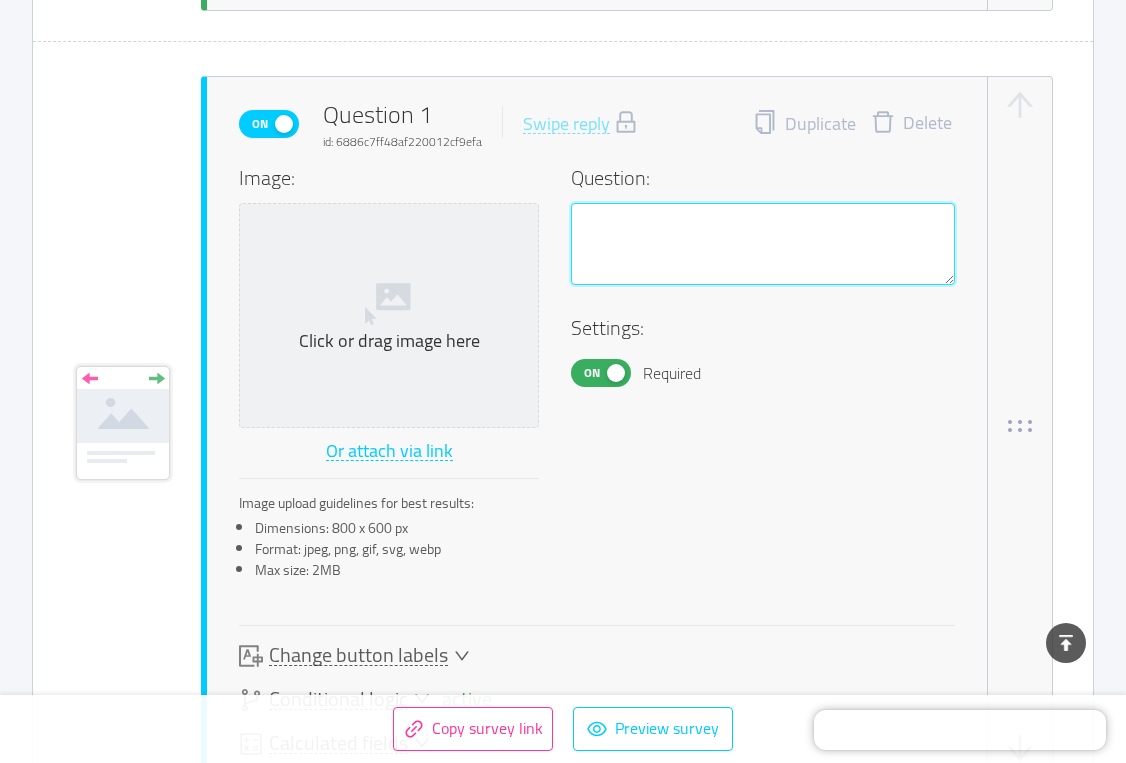 type 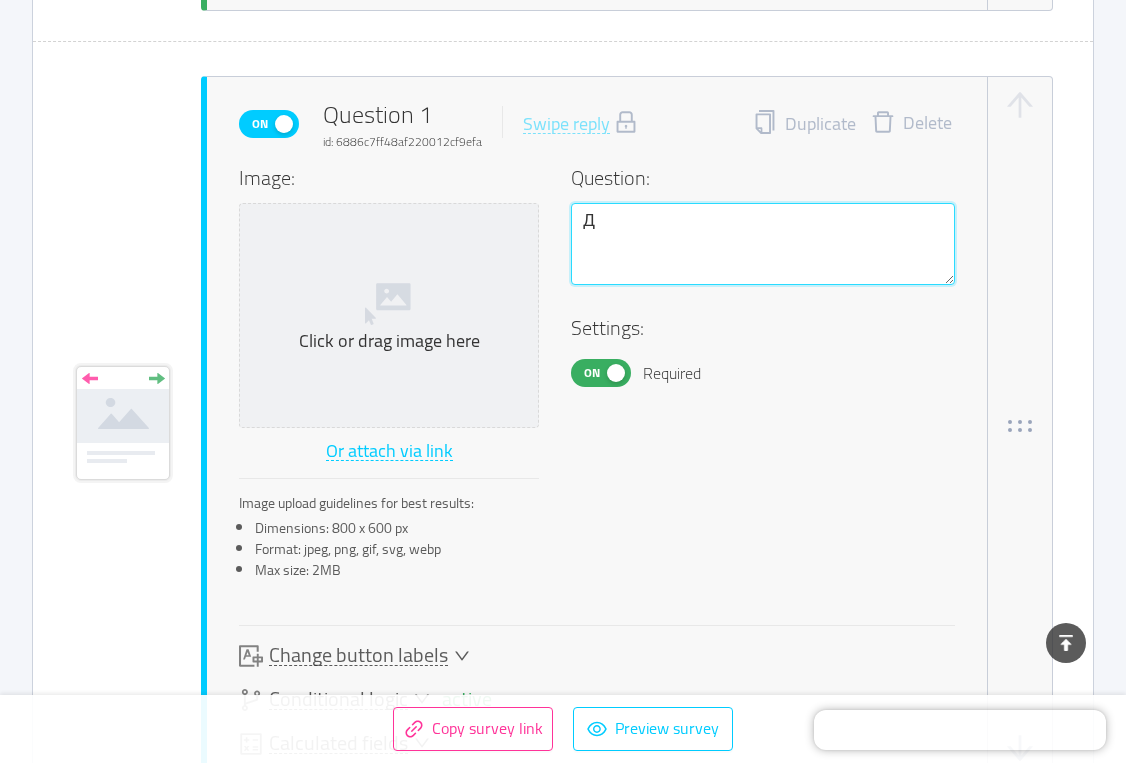 type 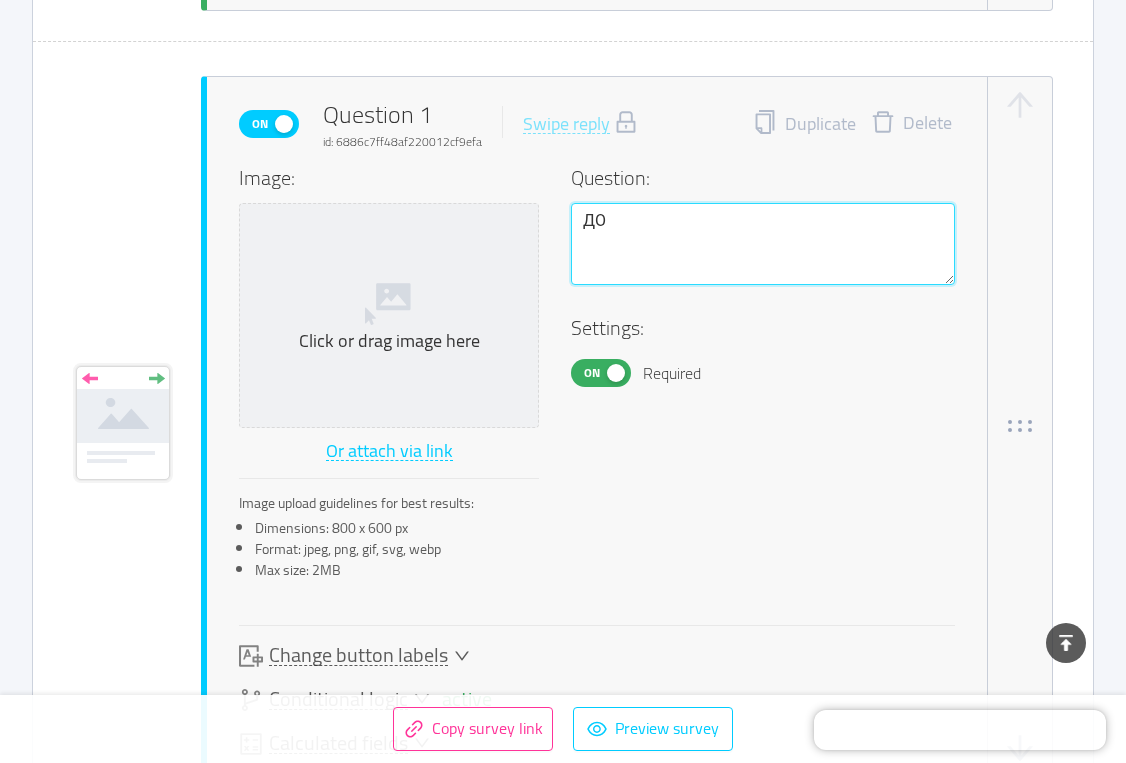 type 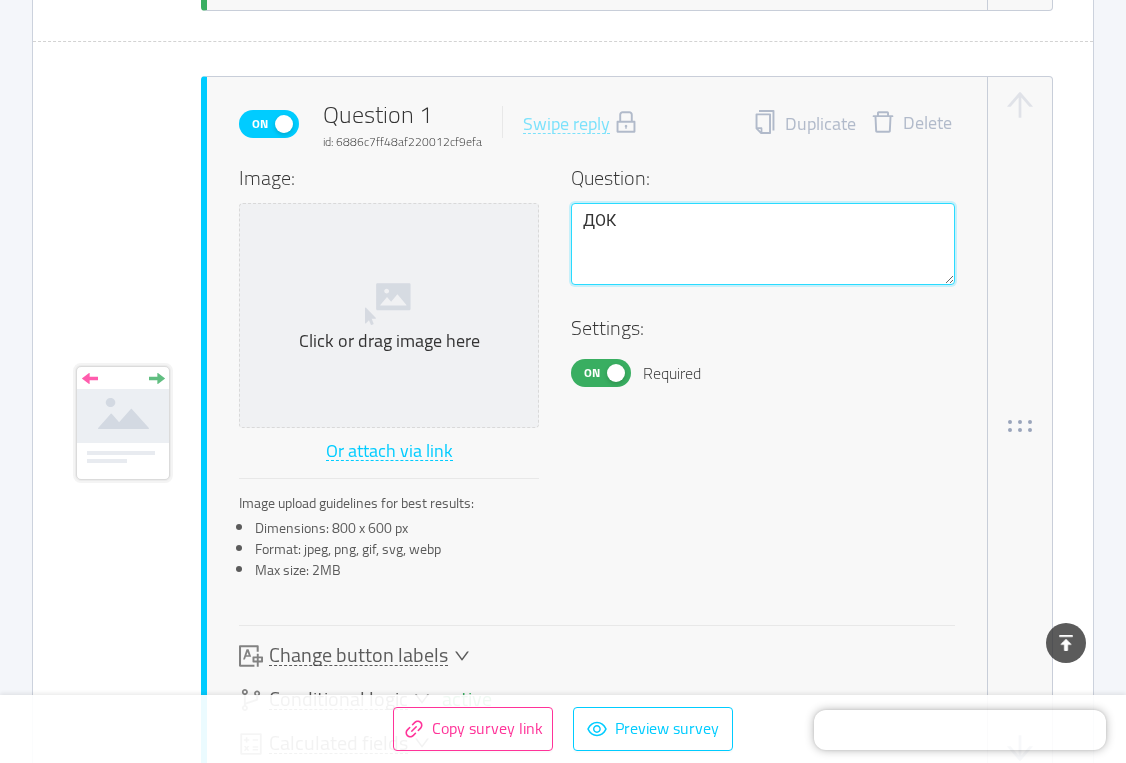 type 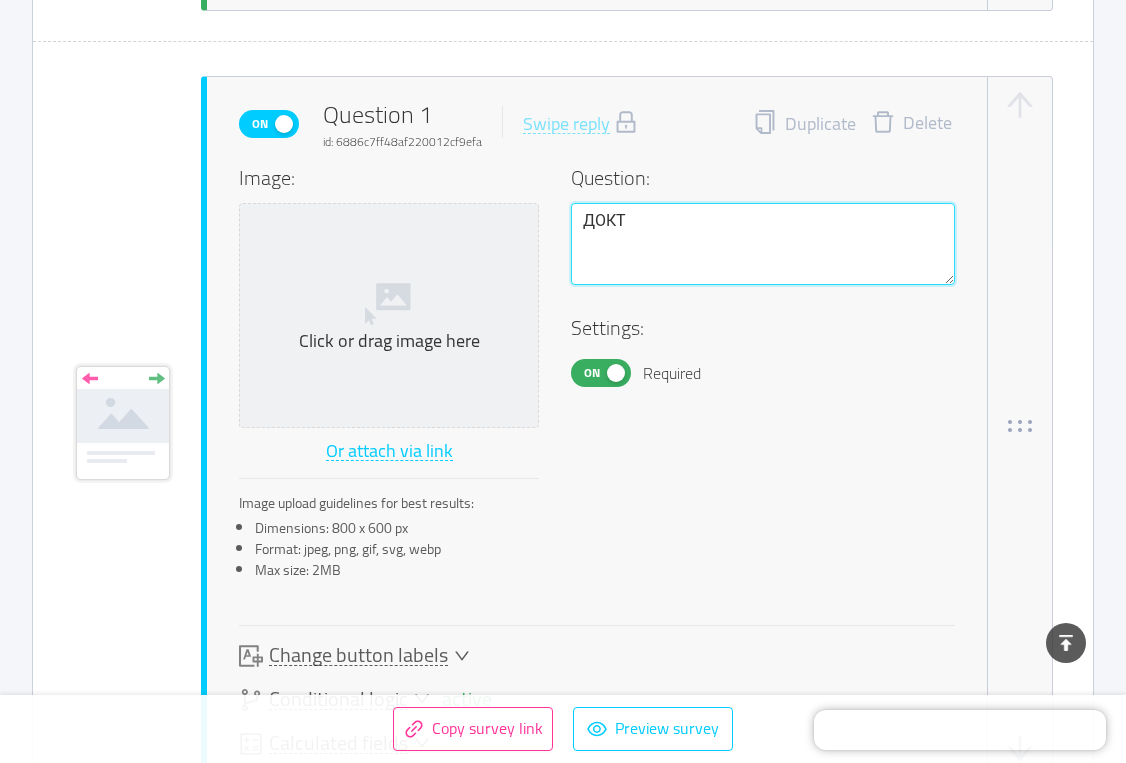 type 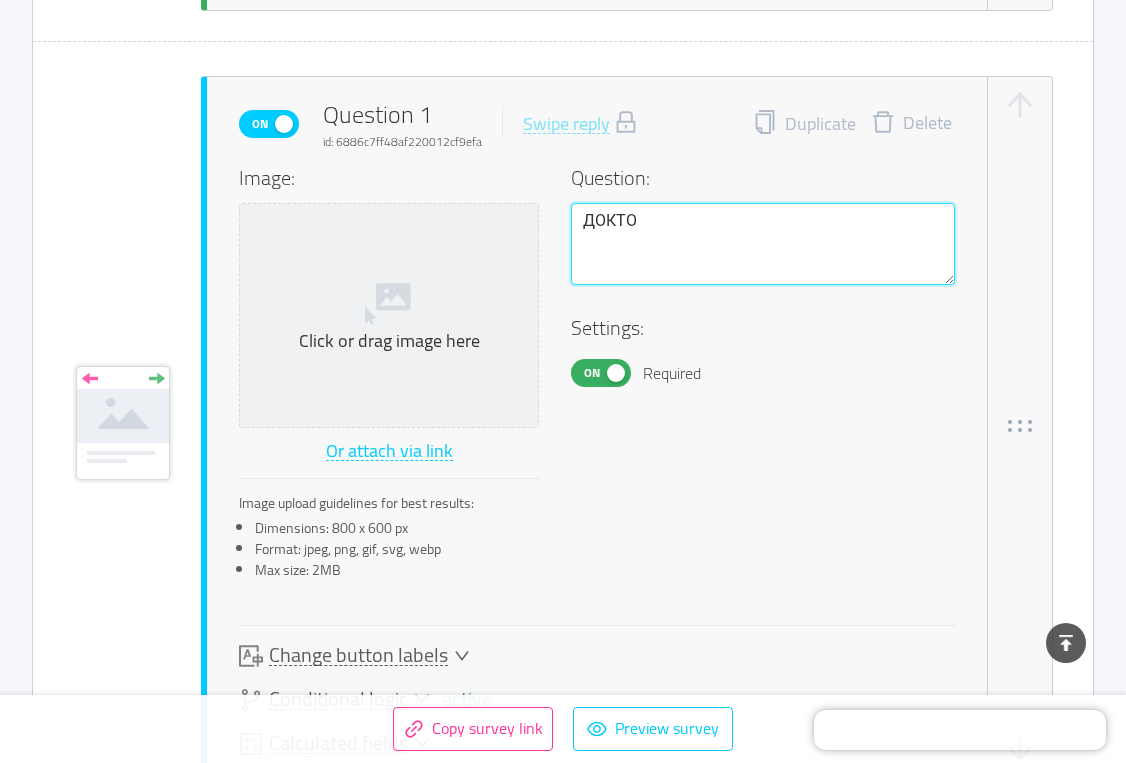 type 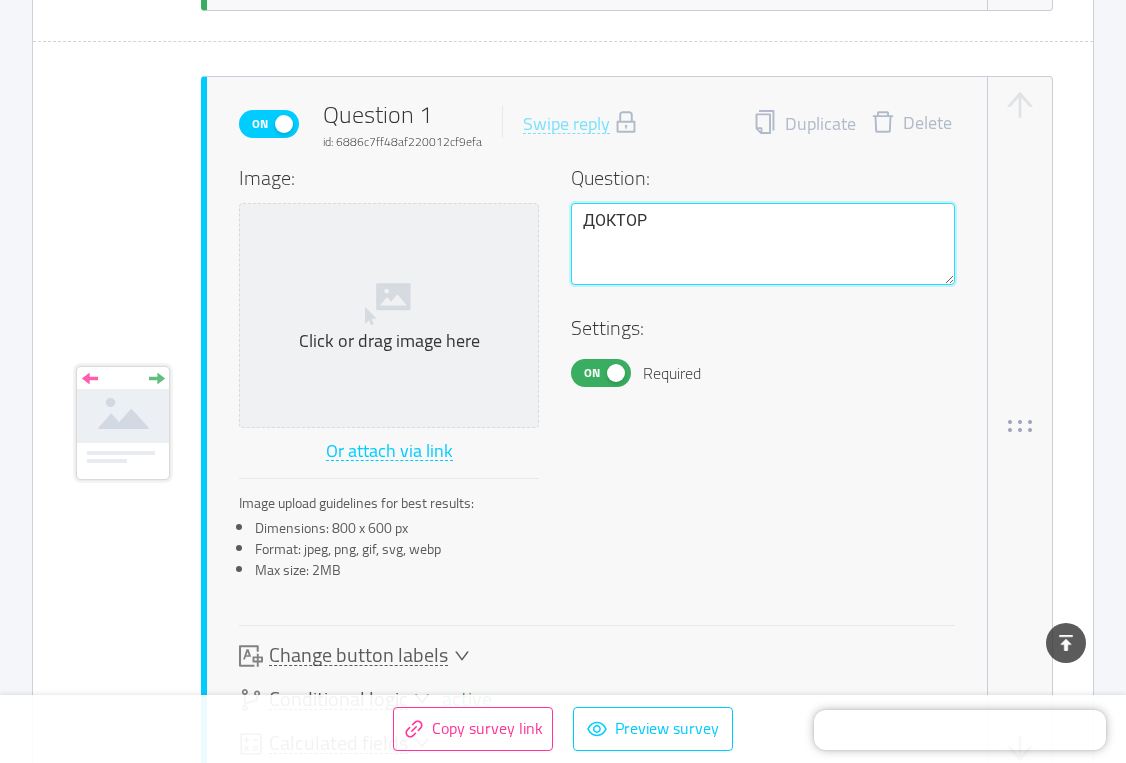 type 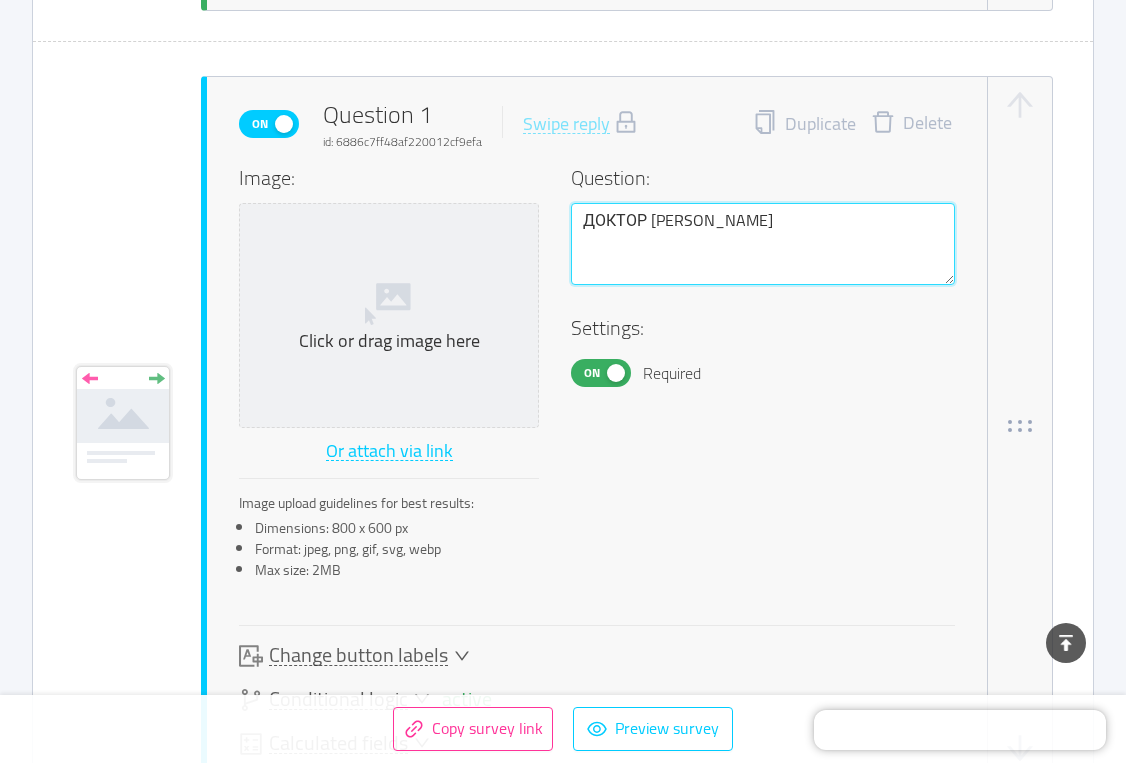 type 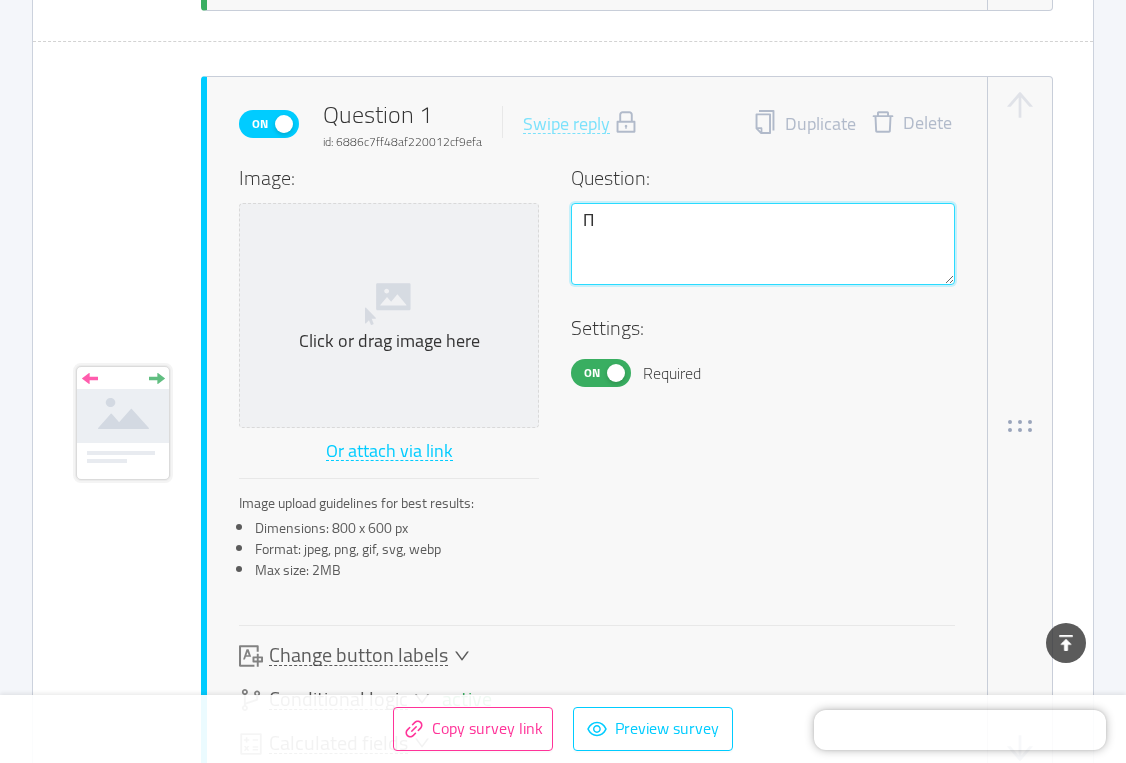type 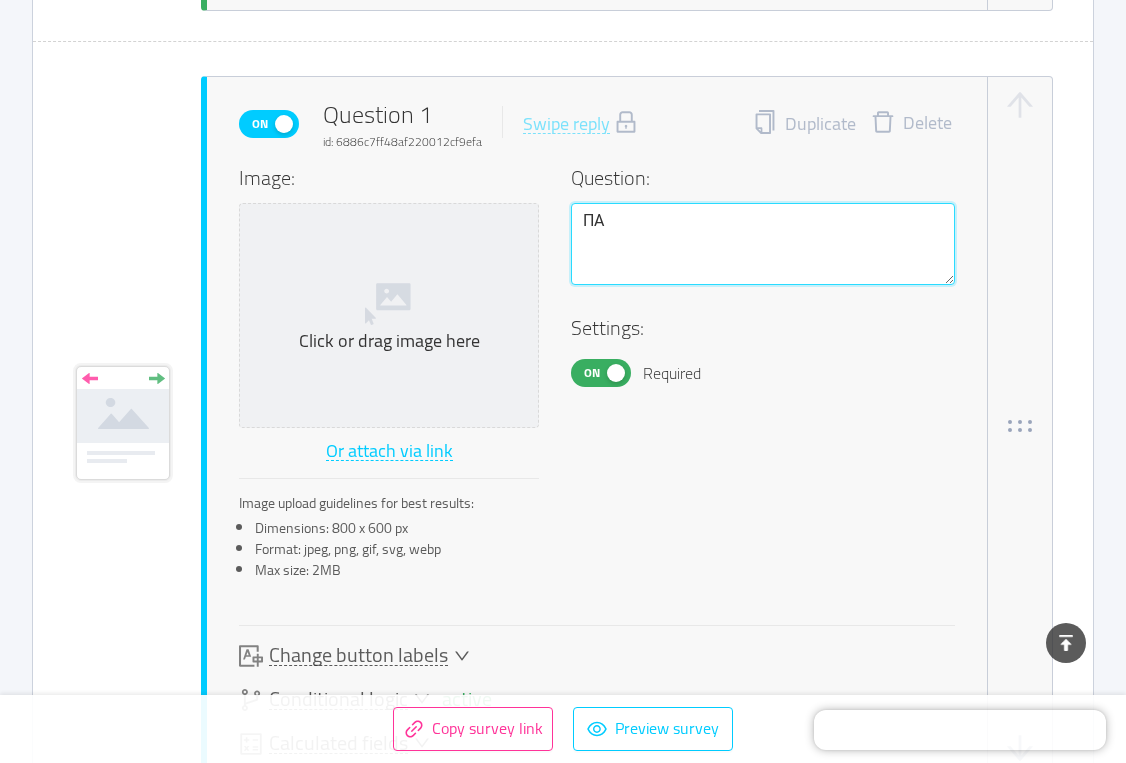 type 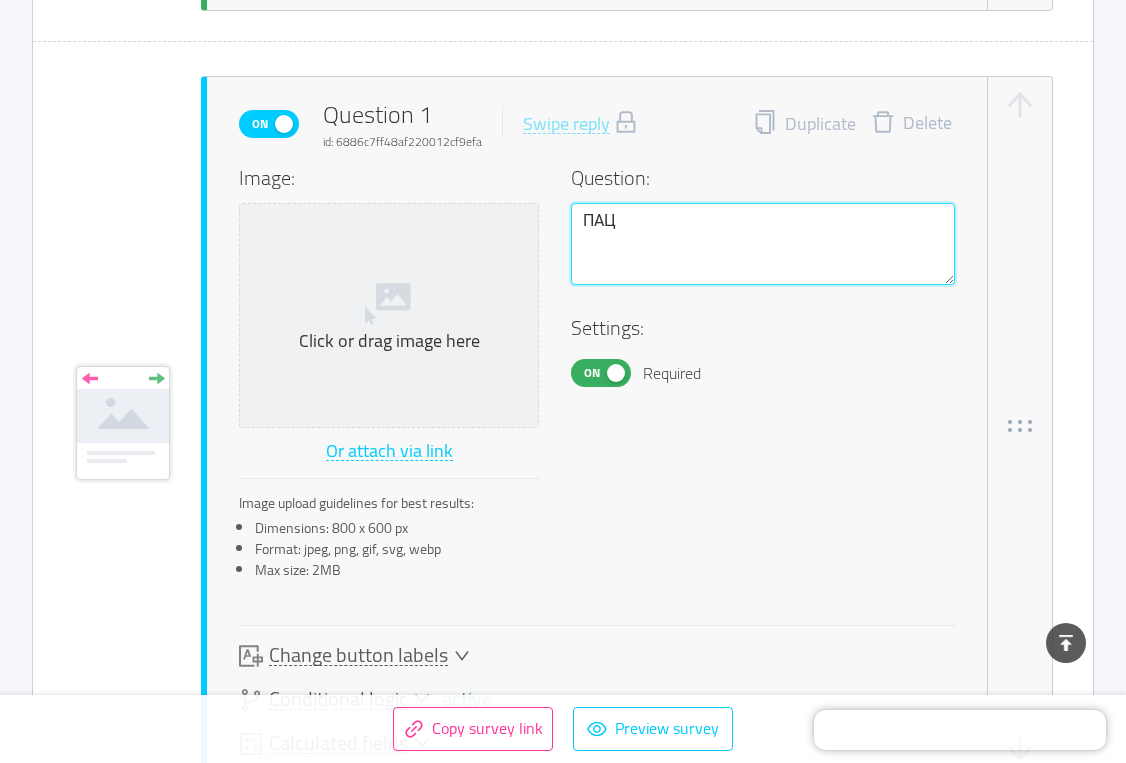 type 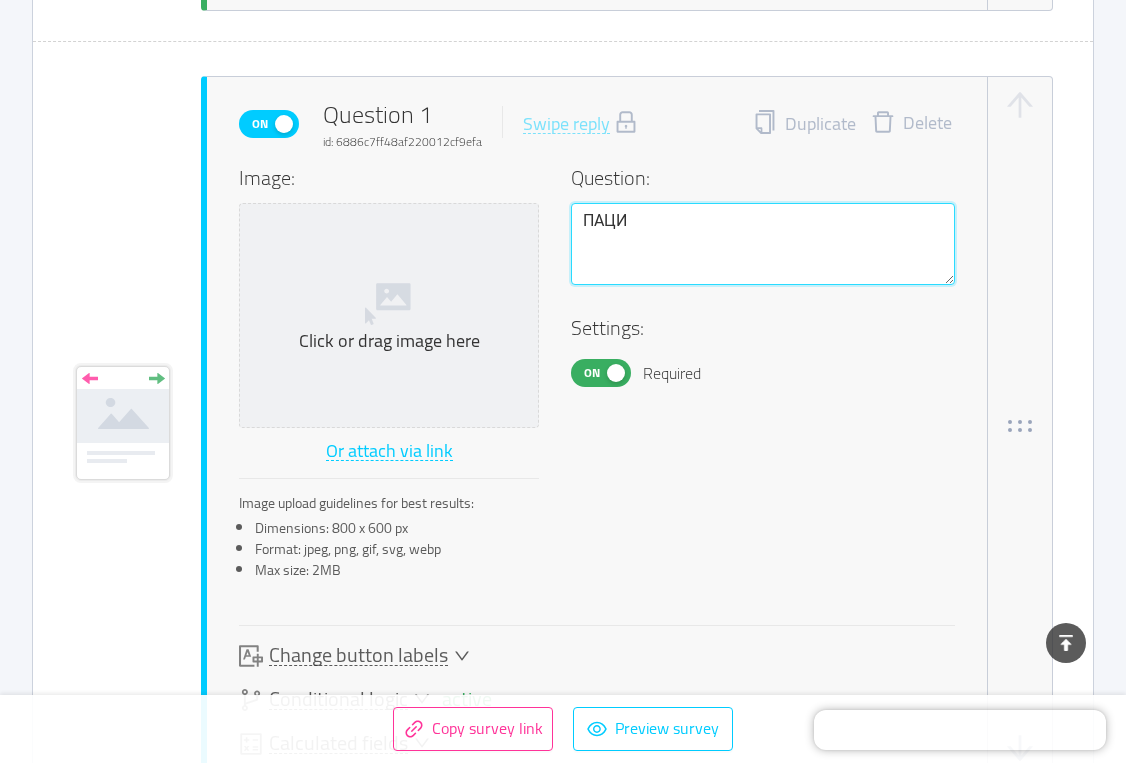 type 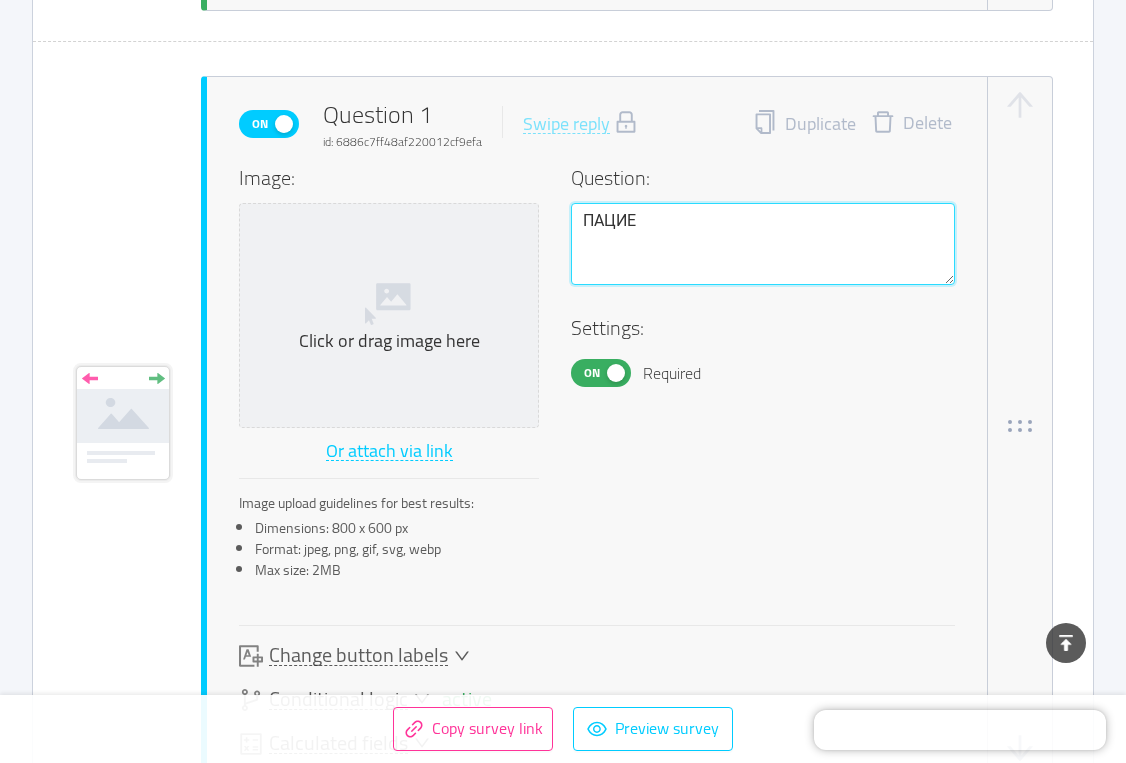 type 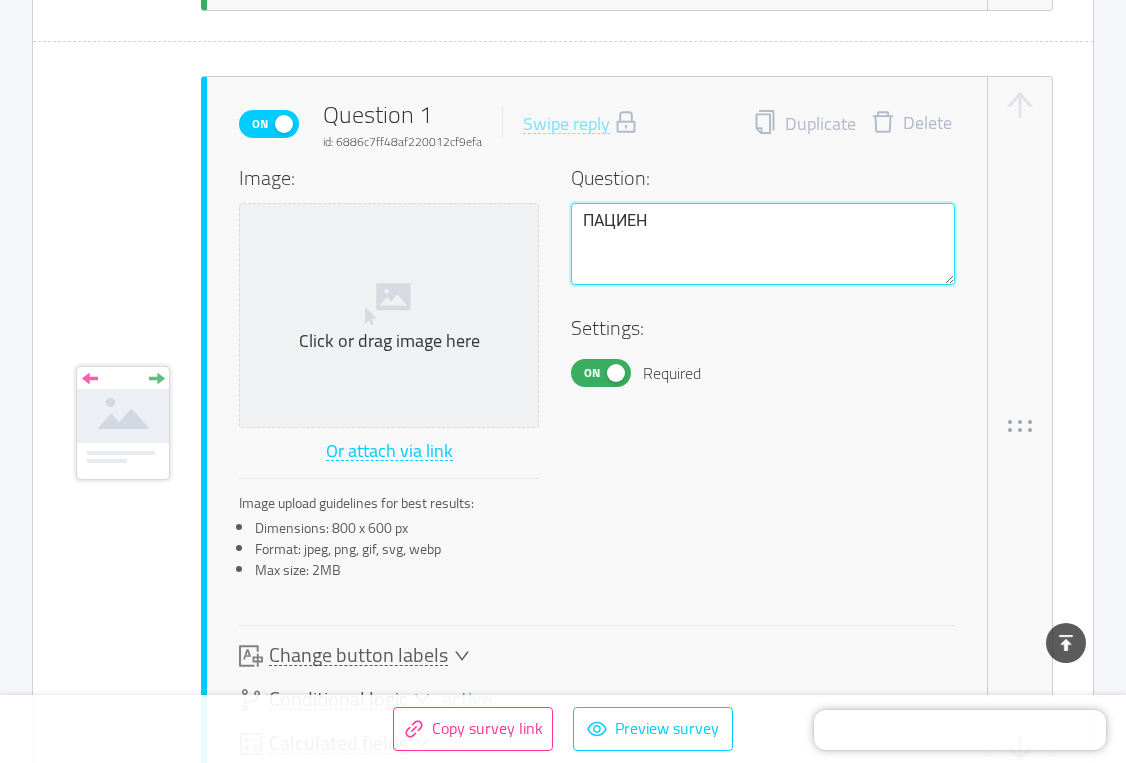 type 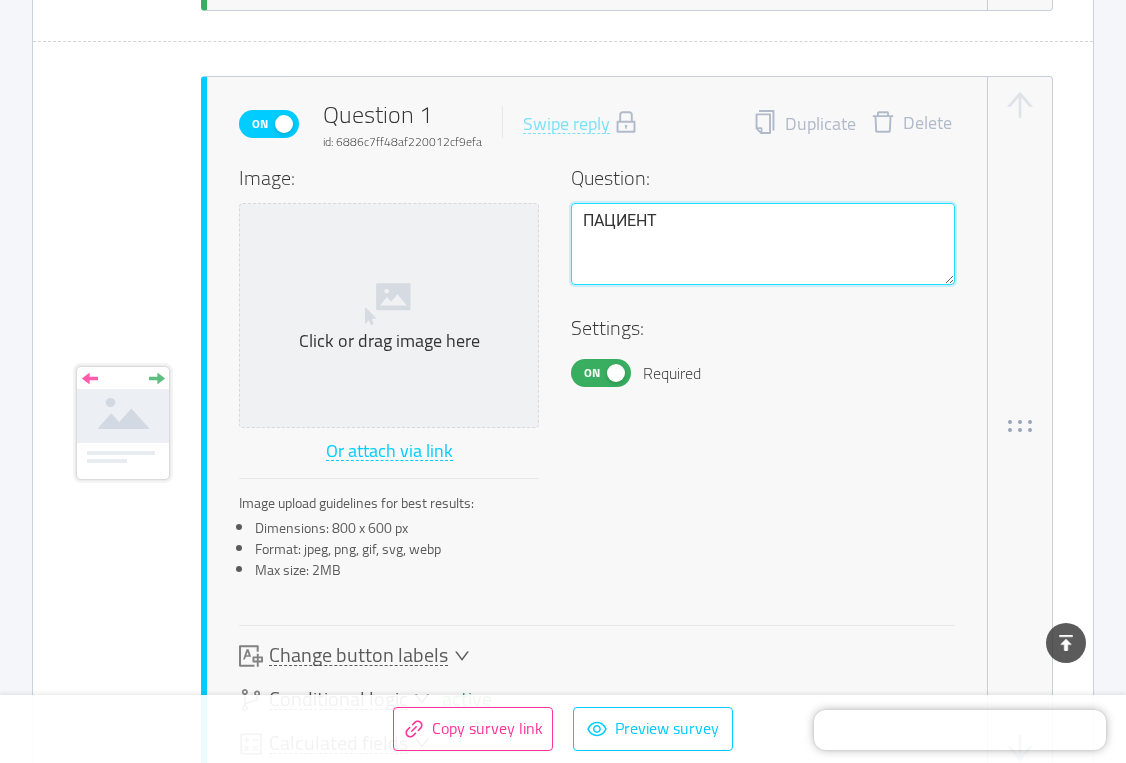 type 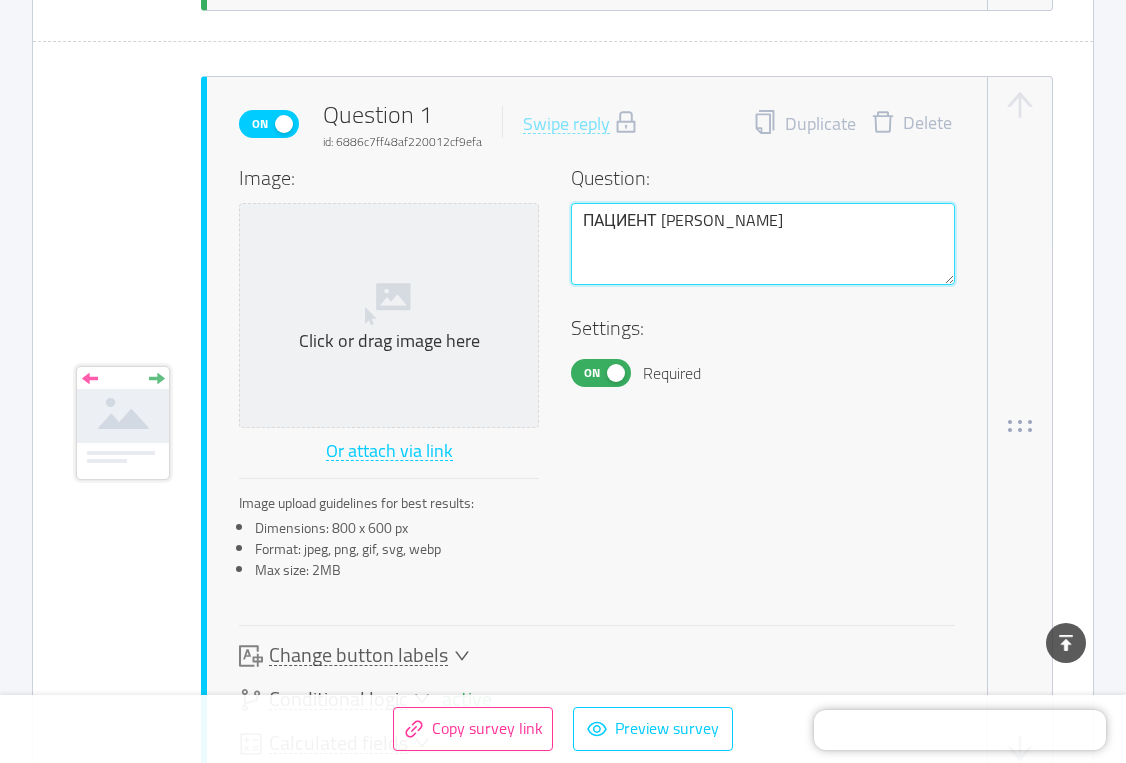 type 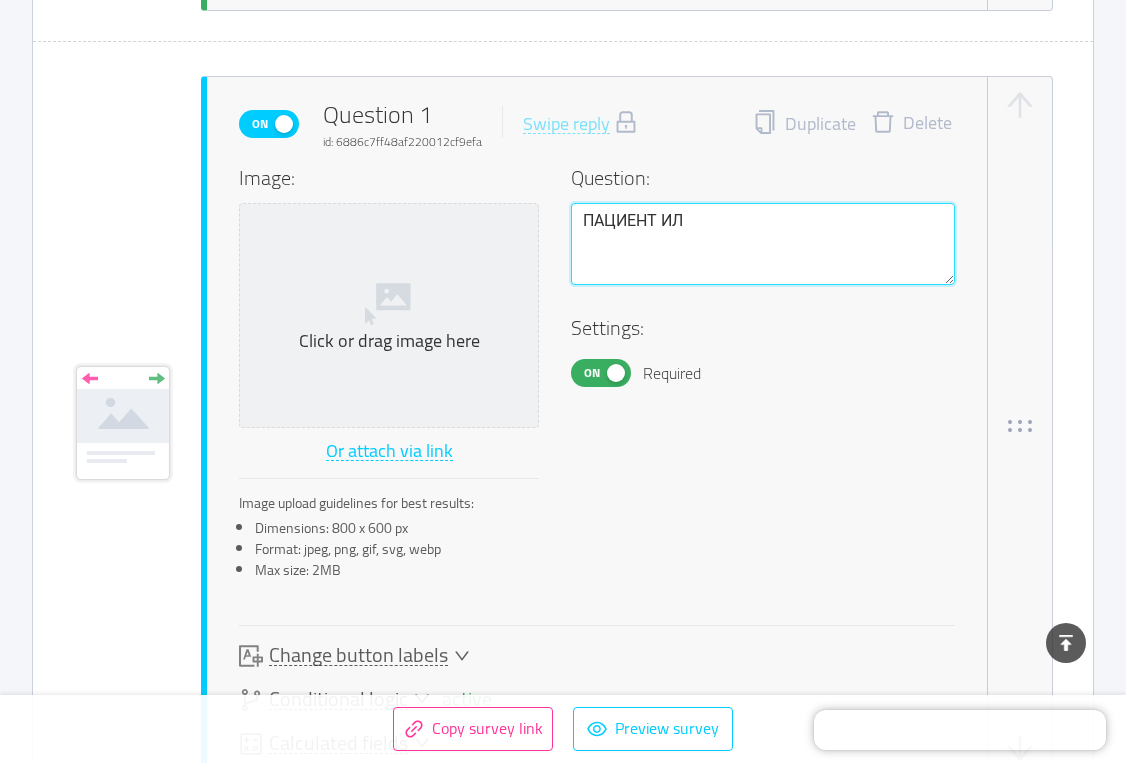 type 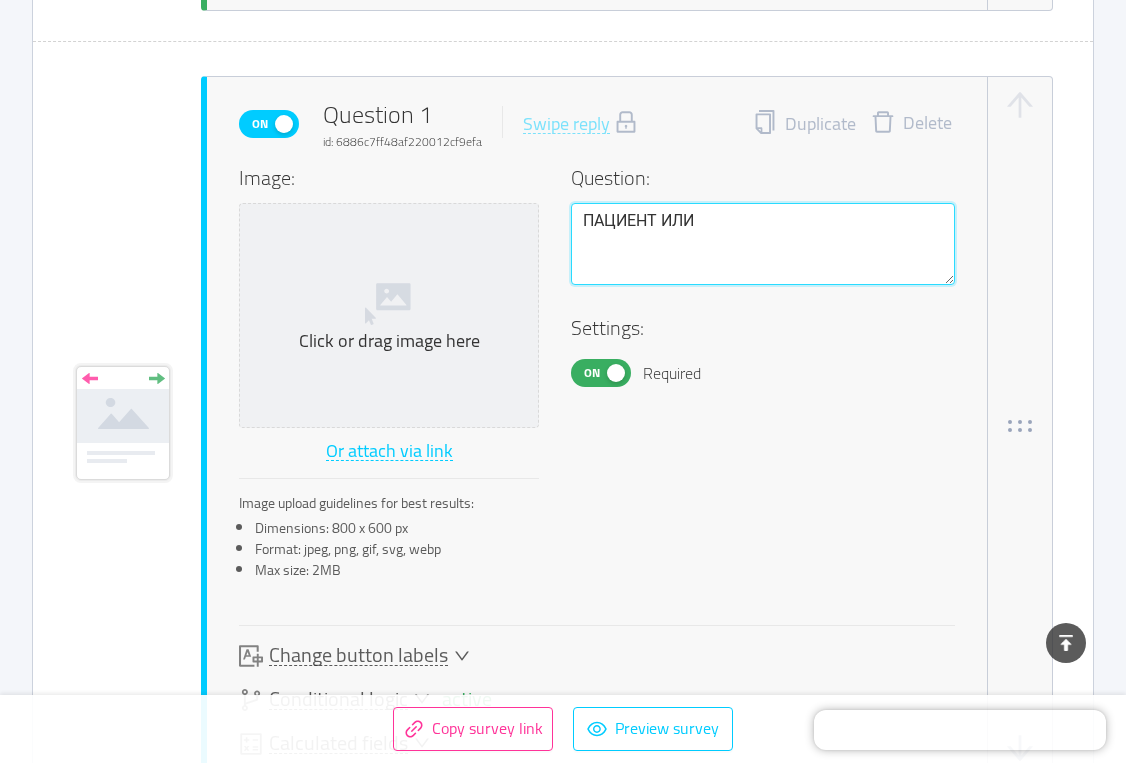 type 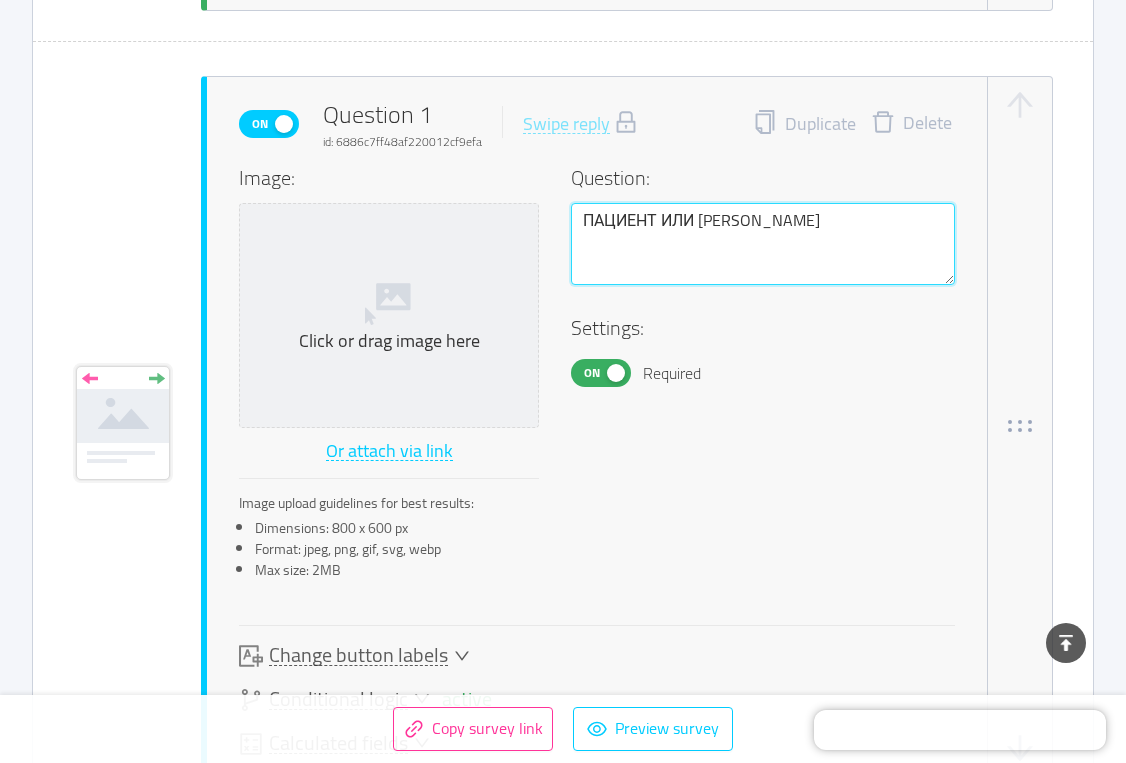 type 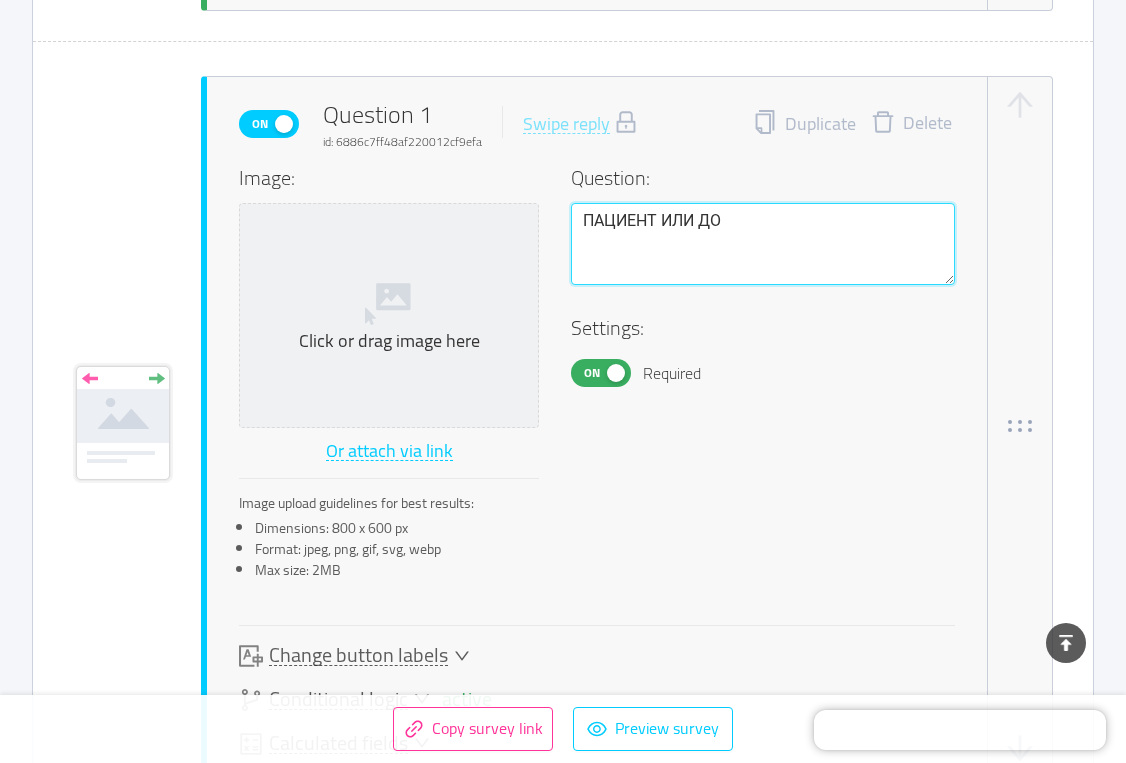 type 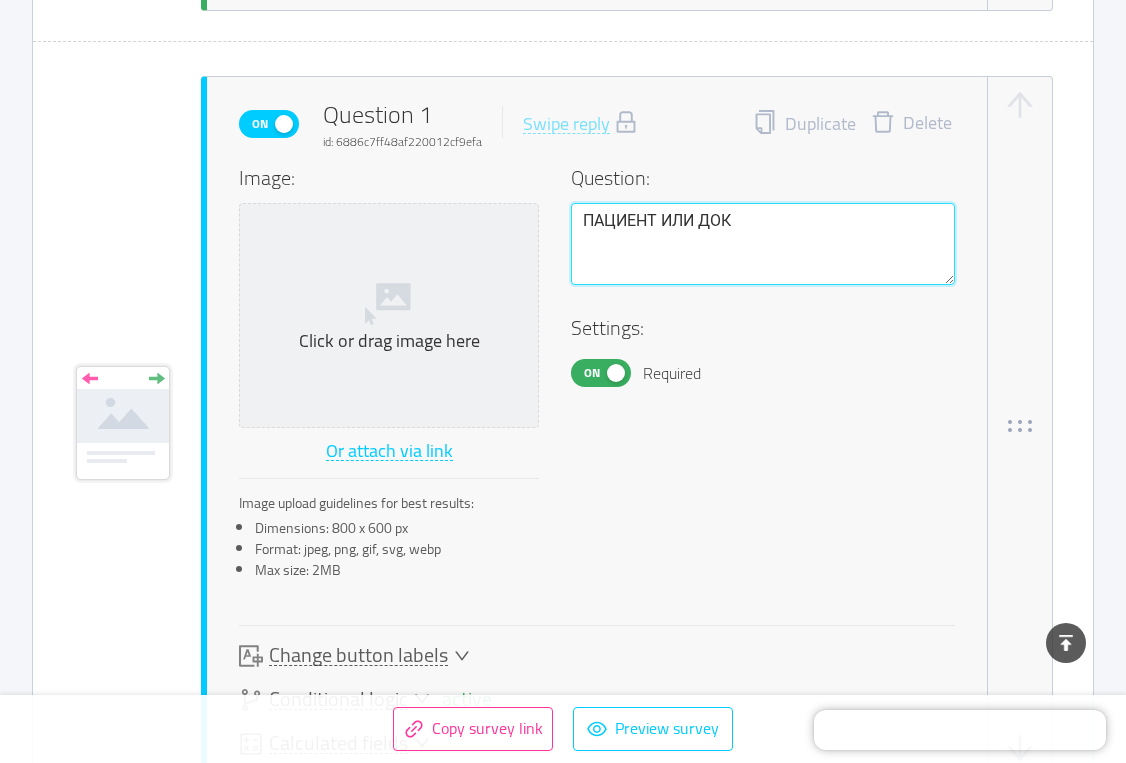 type 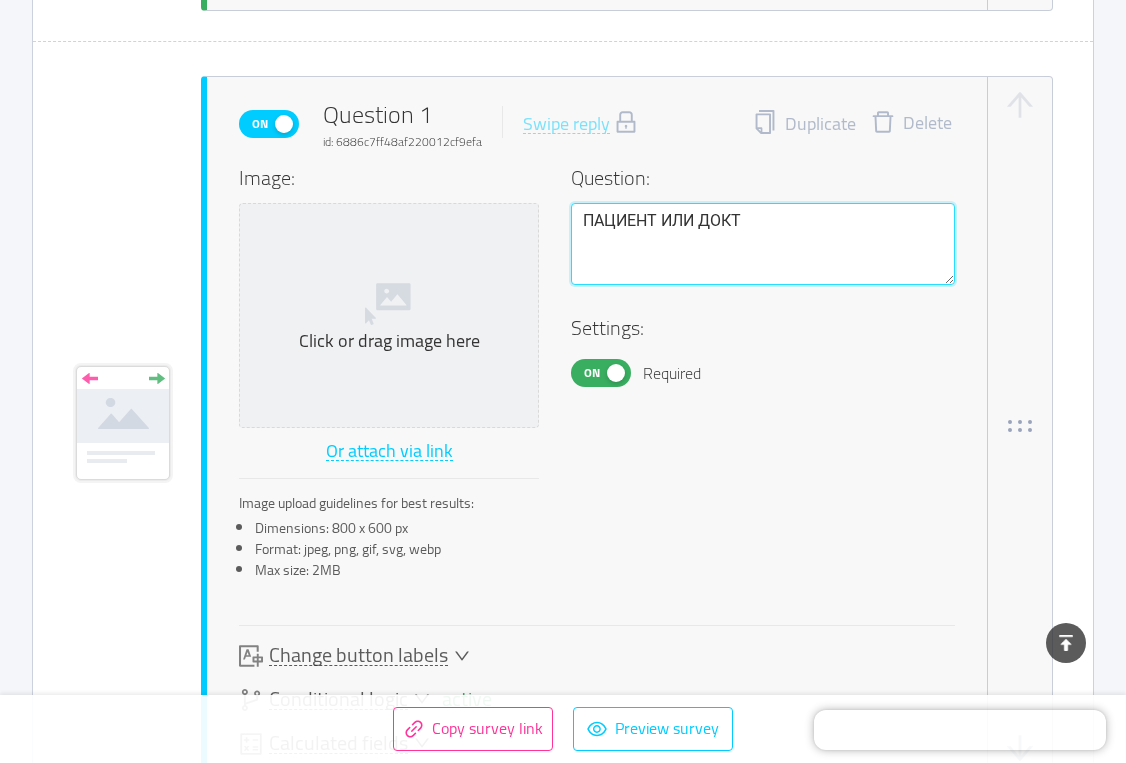 type 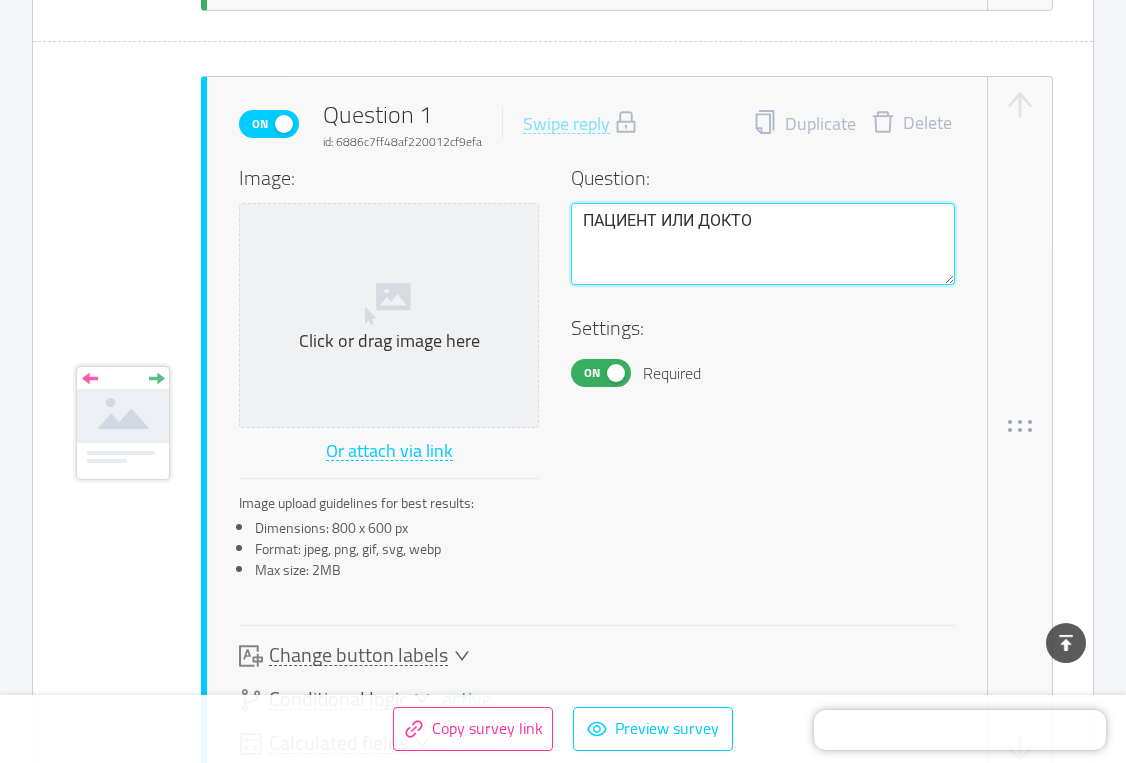 type 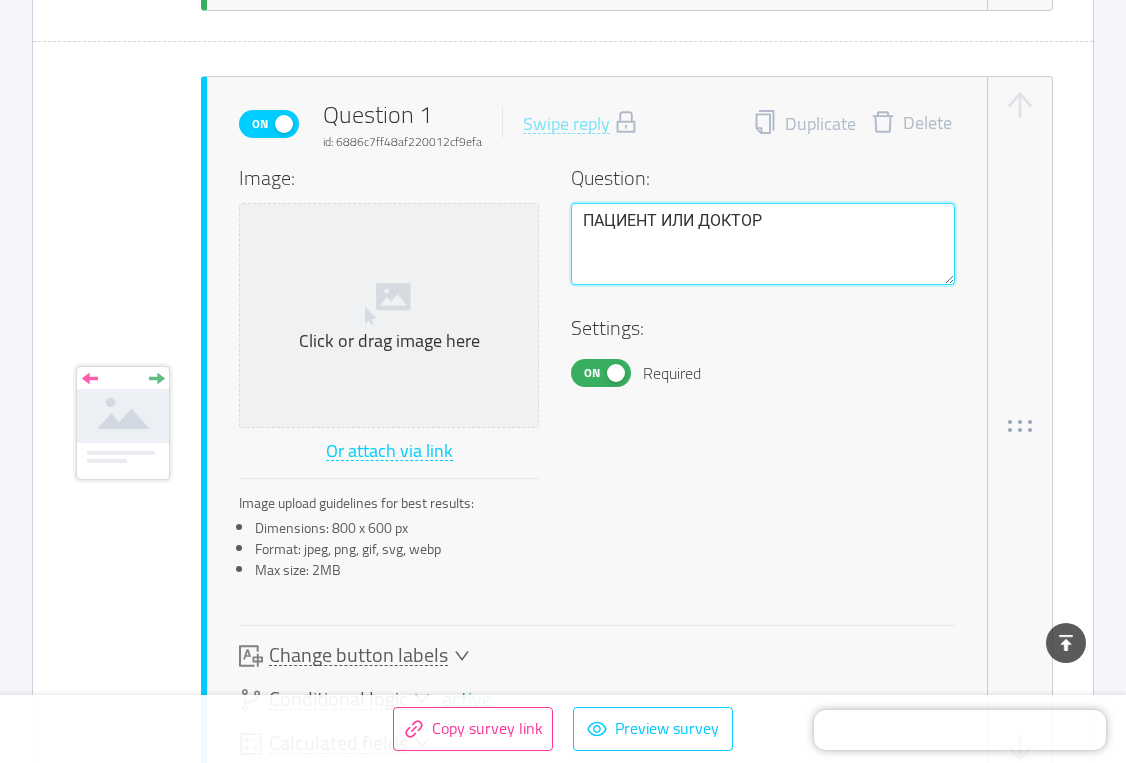 type 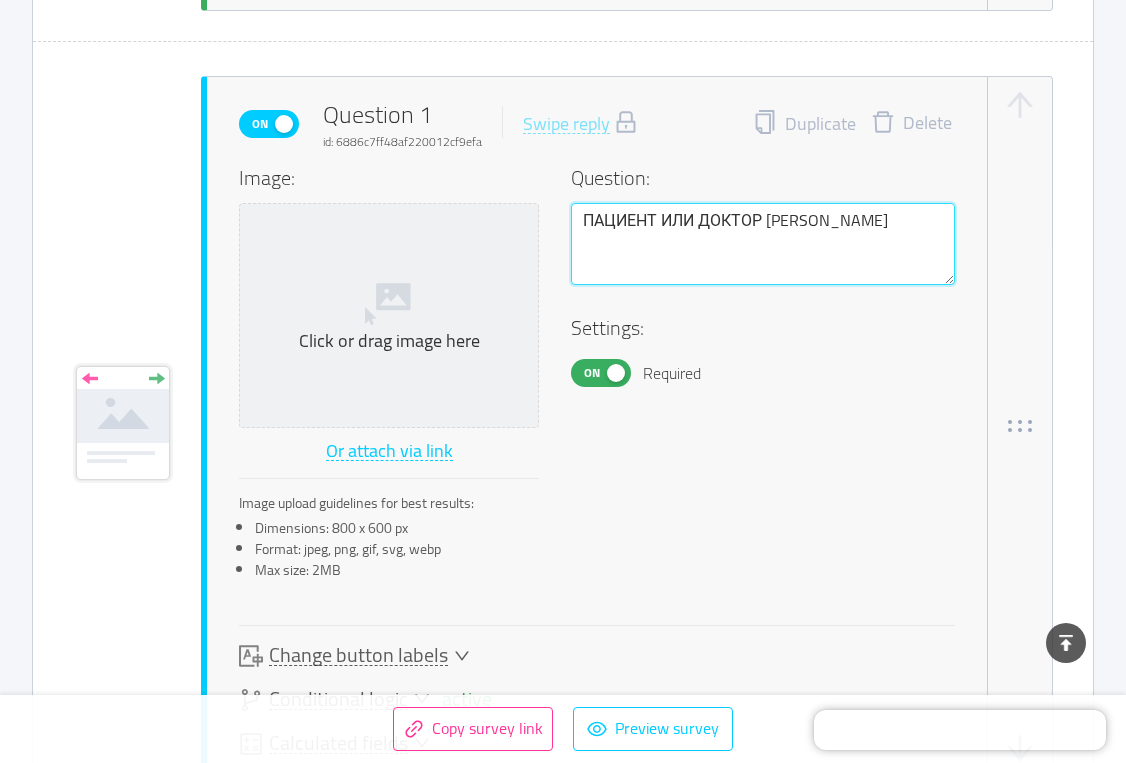 type 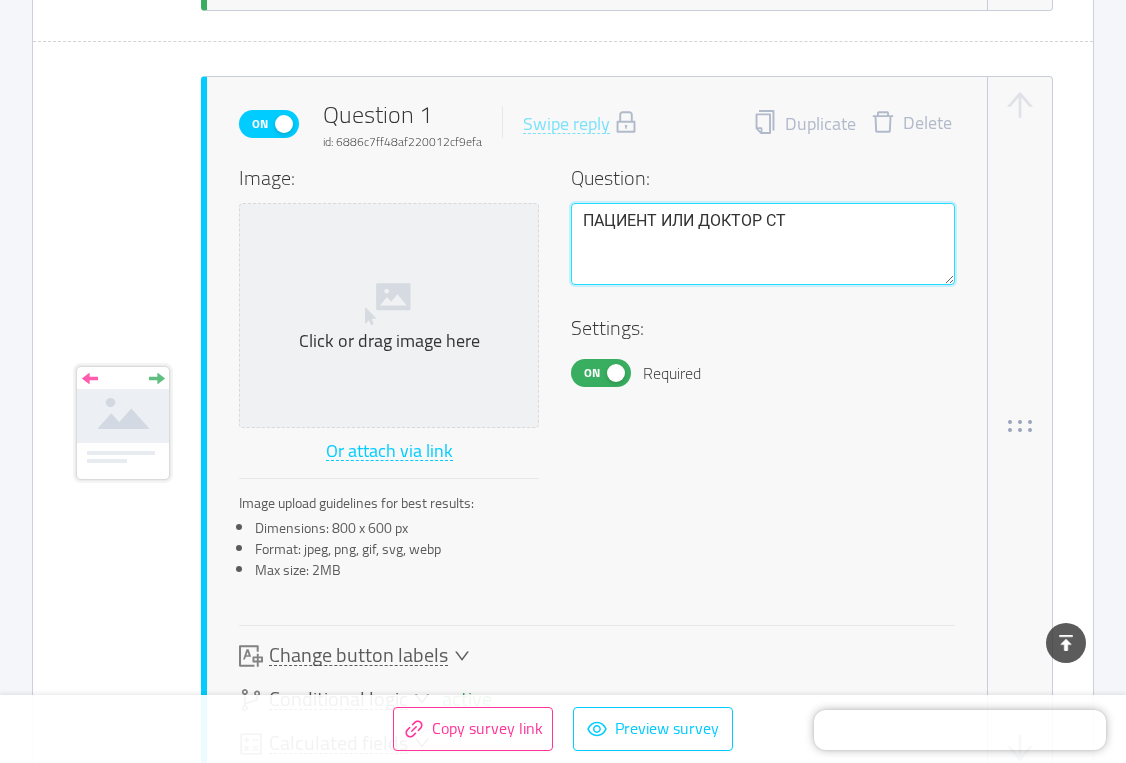 type 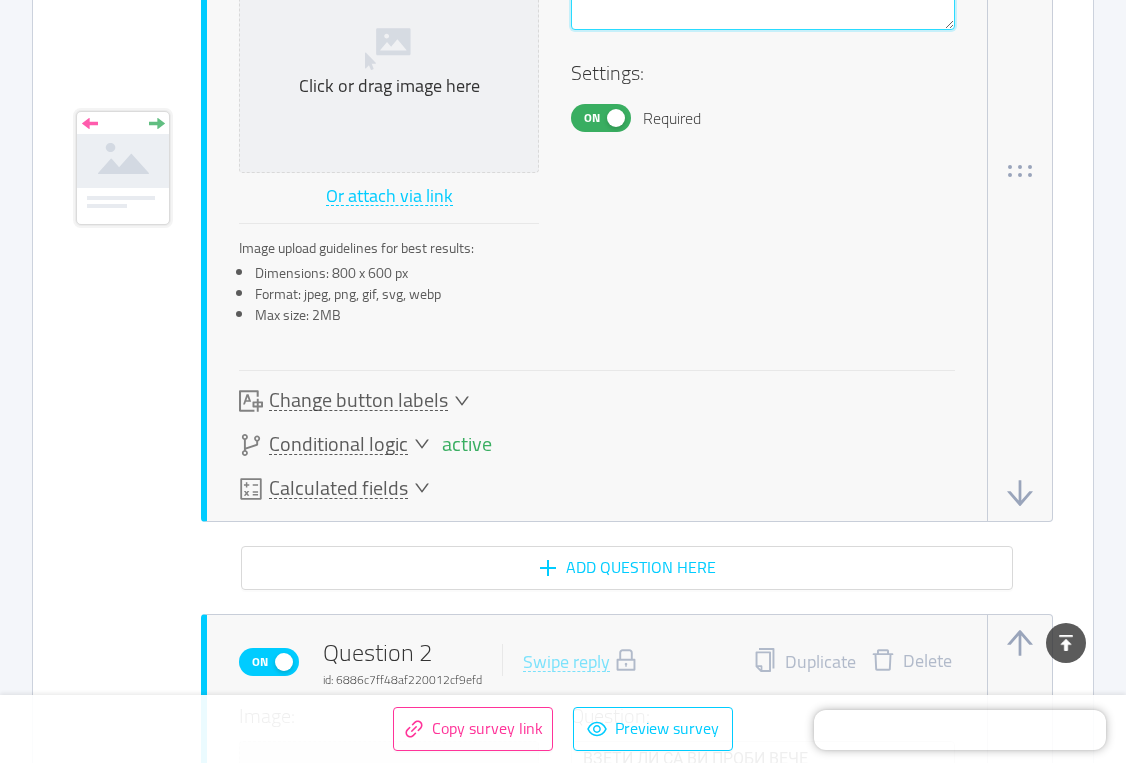 scroll, scrollTop: 1285, scrollLeft: 0, axis: vertical 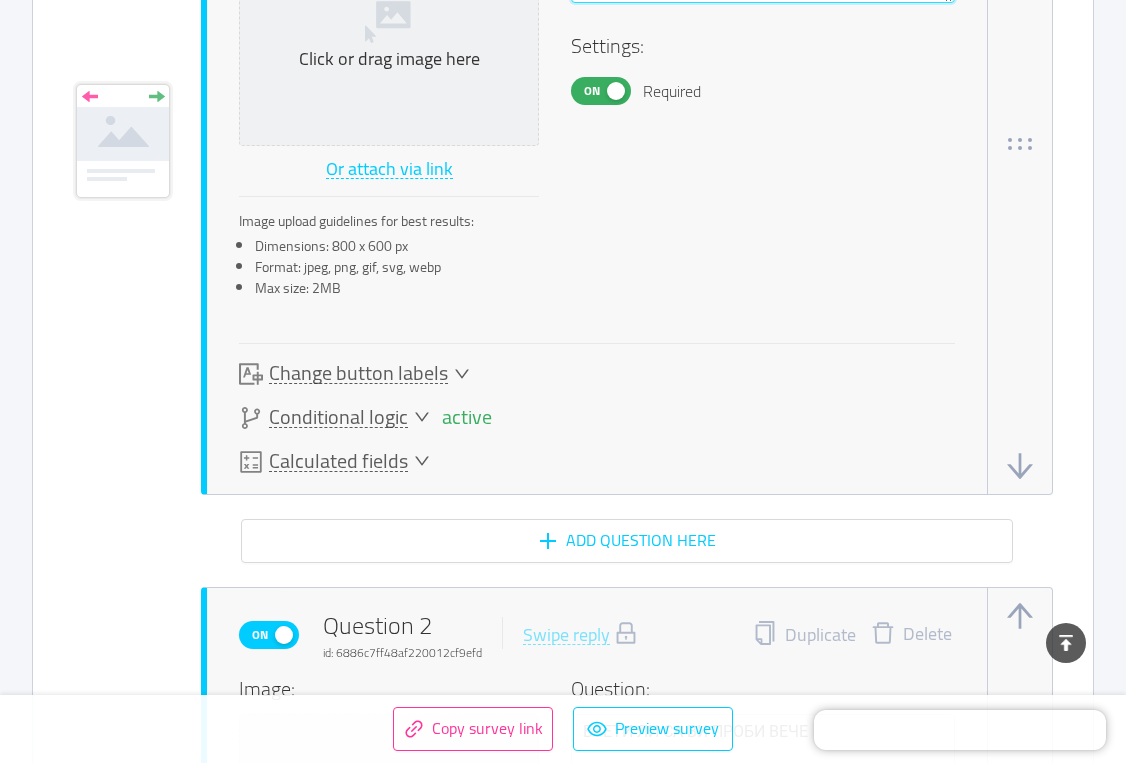 type on "ПАЦИЕНТ ИЛИ ДОКТОР СТЕ" 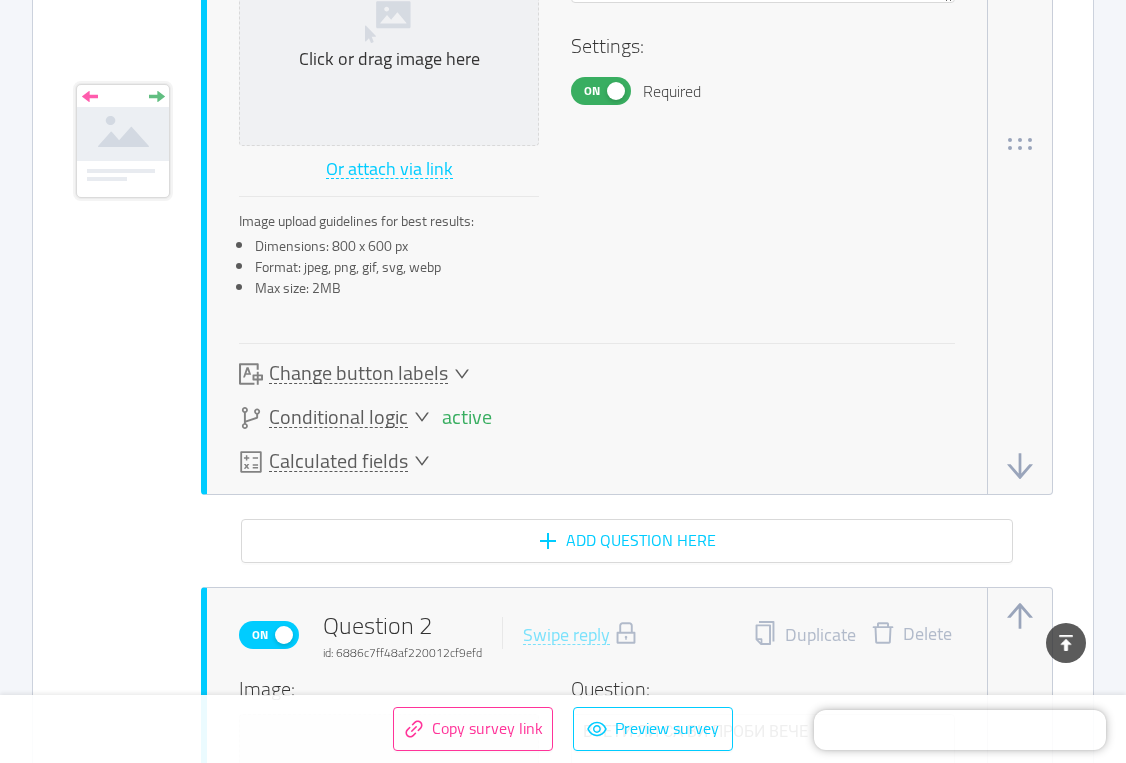 click on "Change button labels" at bounding box center [358, 373] 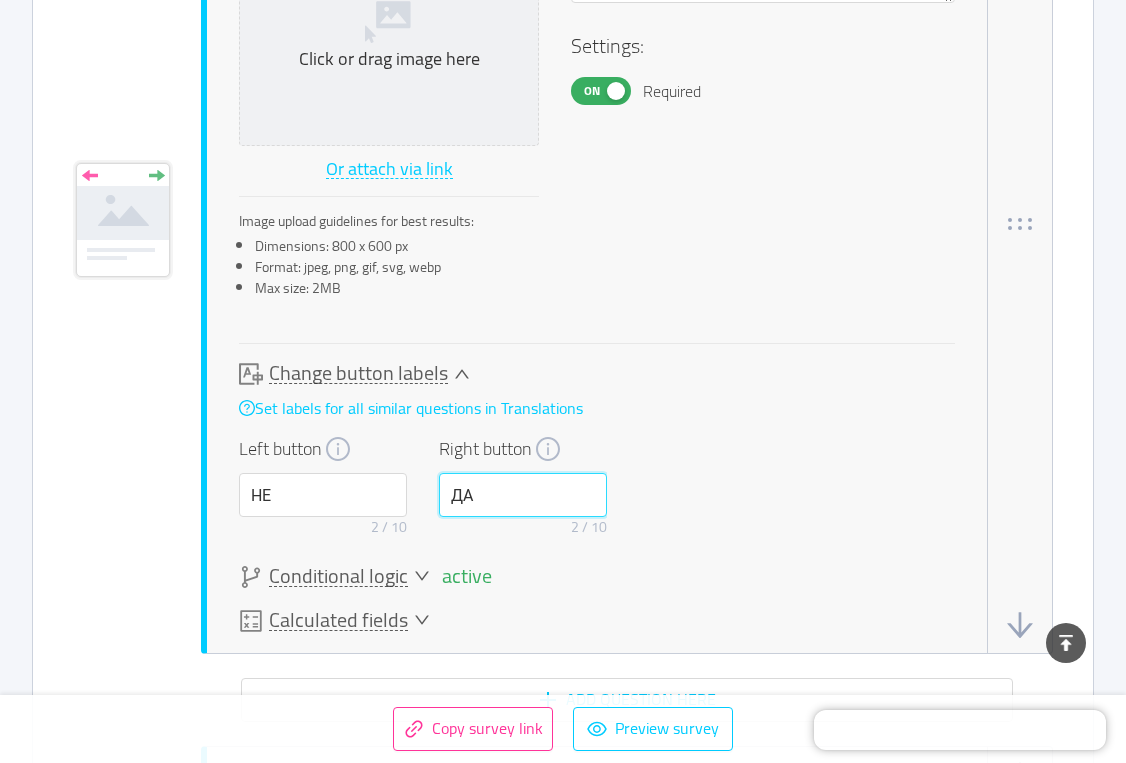 drag, startPoint x: 490, startPoint y: 497, endPoint x: 429, endPoint y: 481, distance: 63.06346 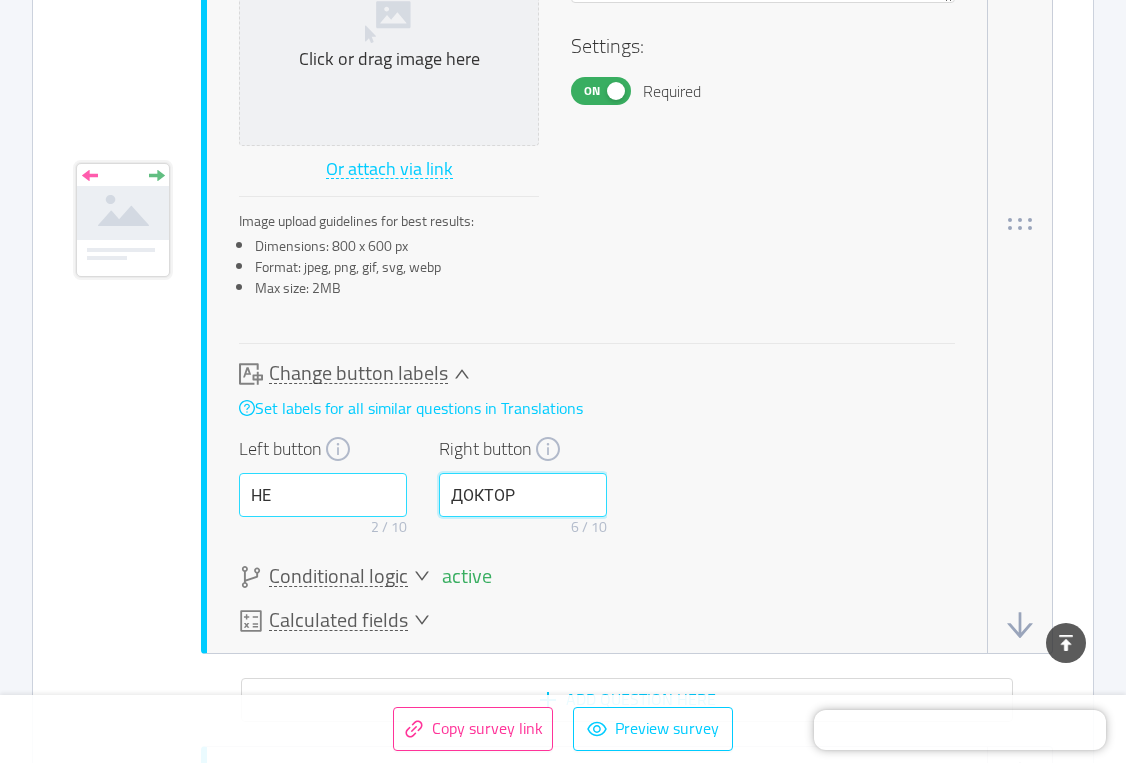 type on "ДОКТОР" 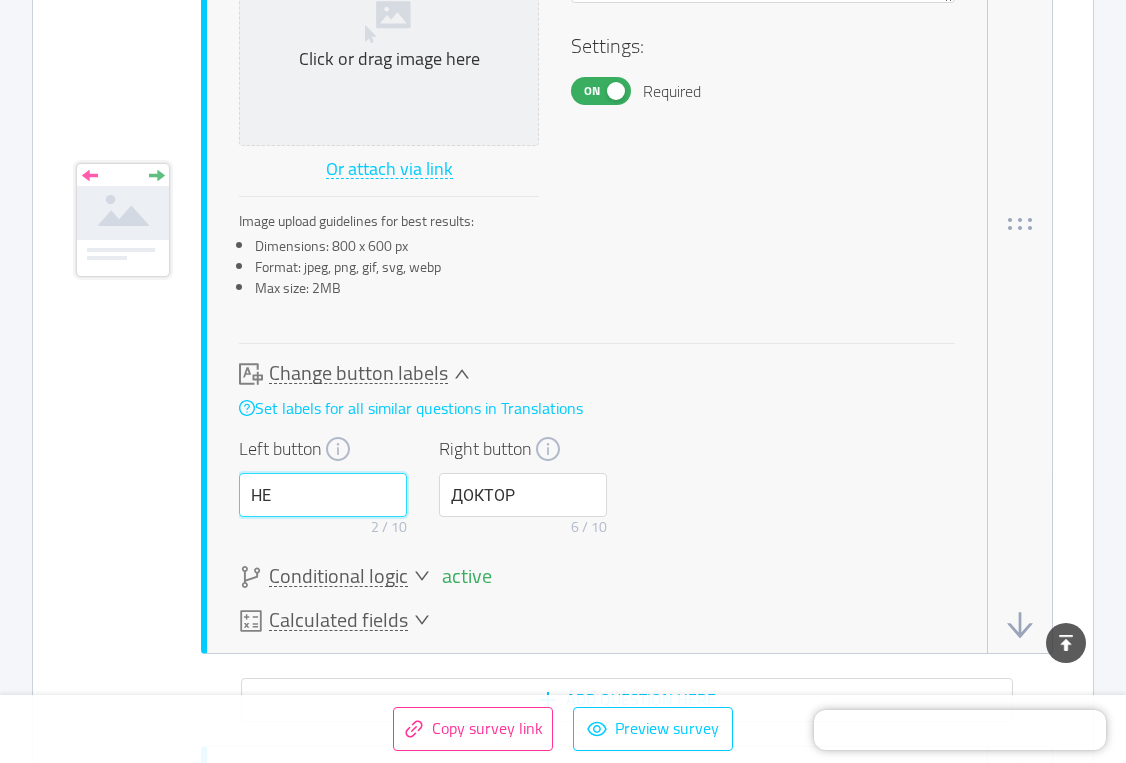 drag, startPoint x: 282, startPoint y: 497, endPoint x: 245, endPoint y: 493, distance: 37.215588 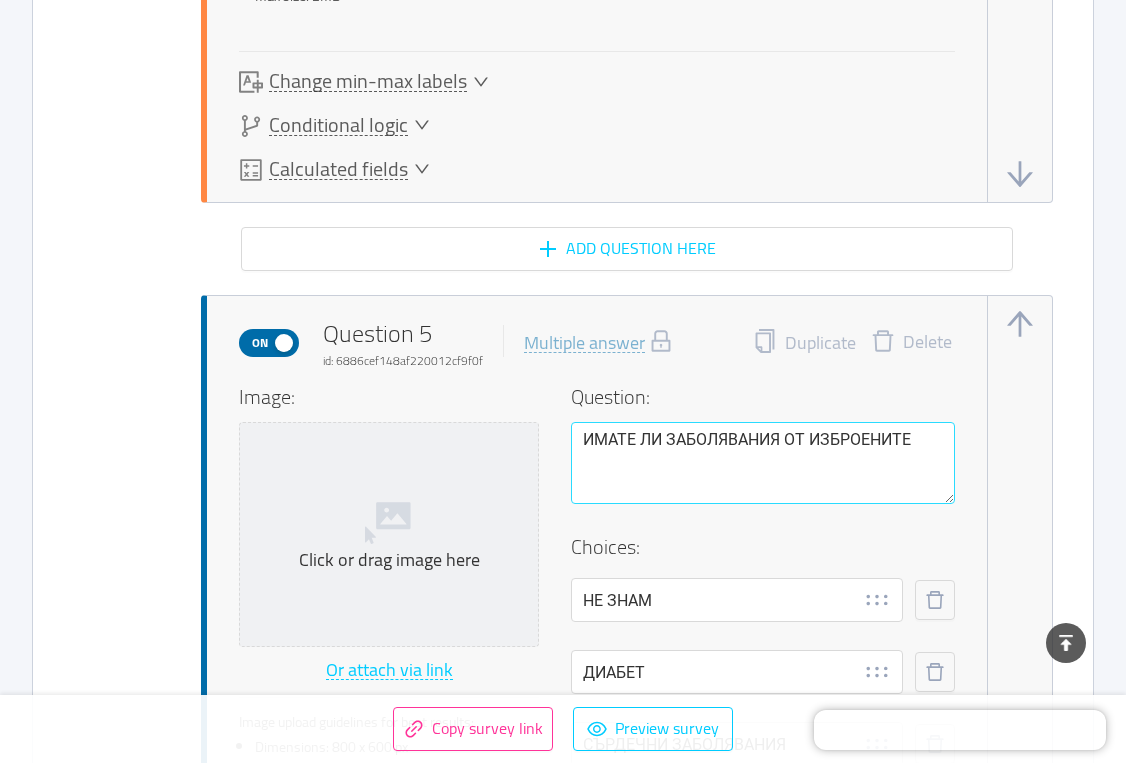 scroll, scrollTop: 4116, scrollLeft: 0, axis: vertical 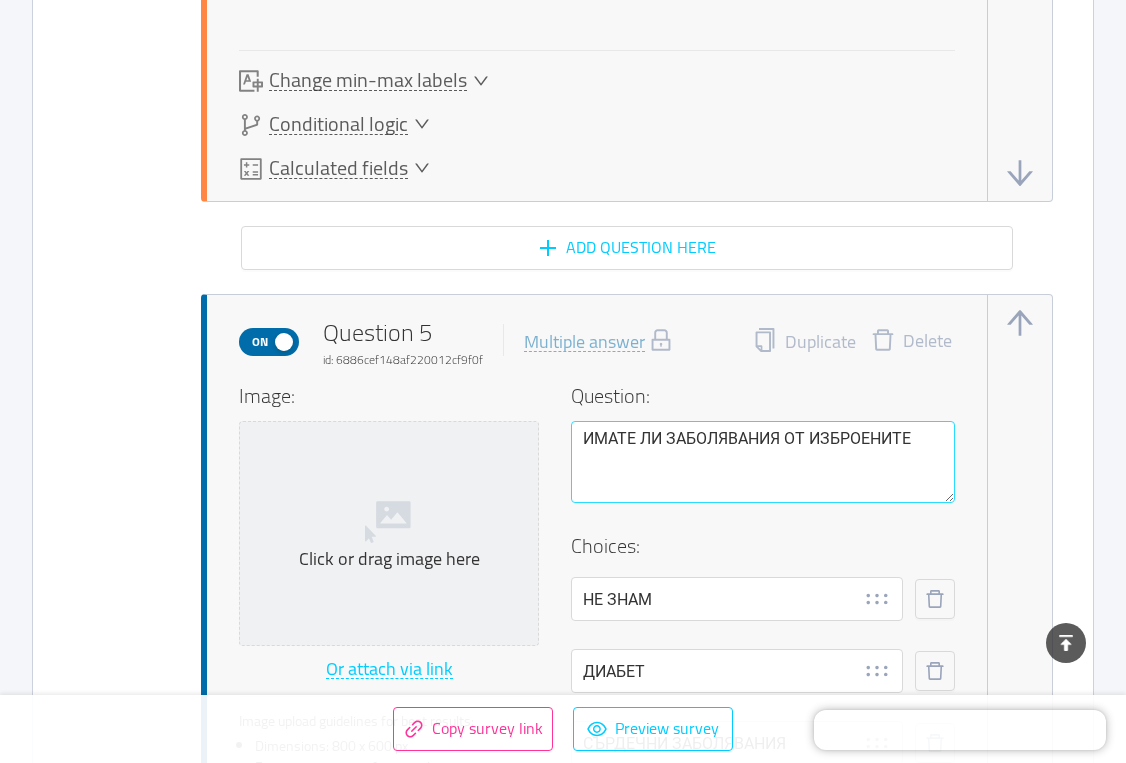 type on "ПАЦИЕНТ" 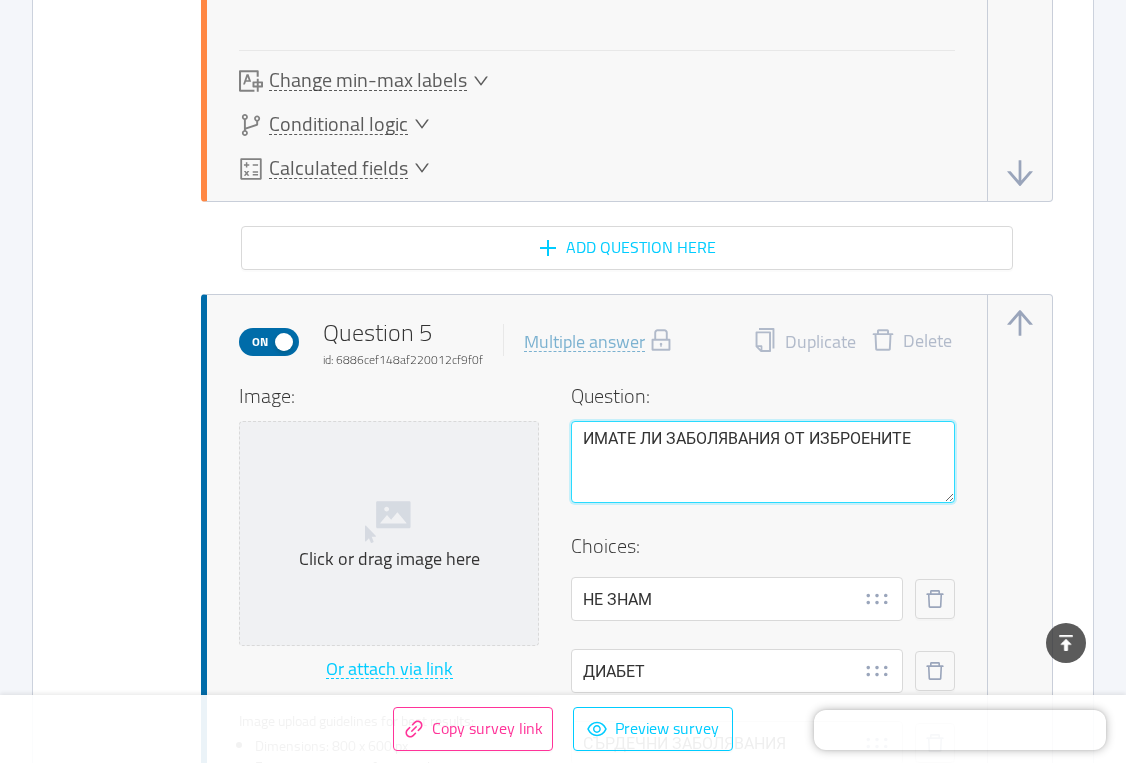 click on "ИМАТЕ ЛИ ЗАБОЛЯВАНИЯ ОТ ИЗБРОЕНИТЕ" at bounding box center [763, 462] 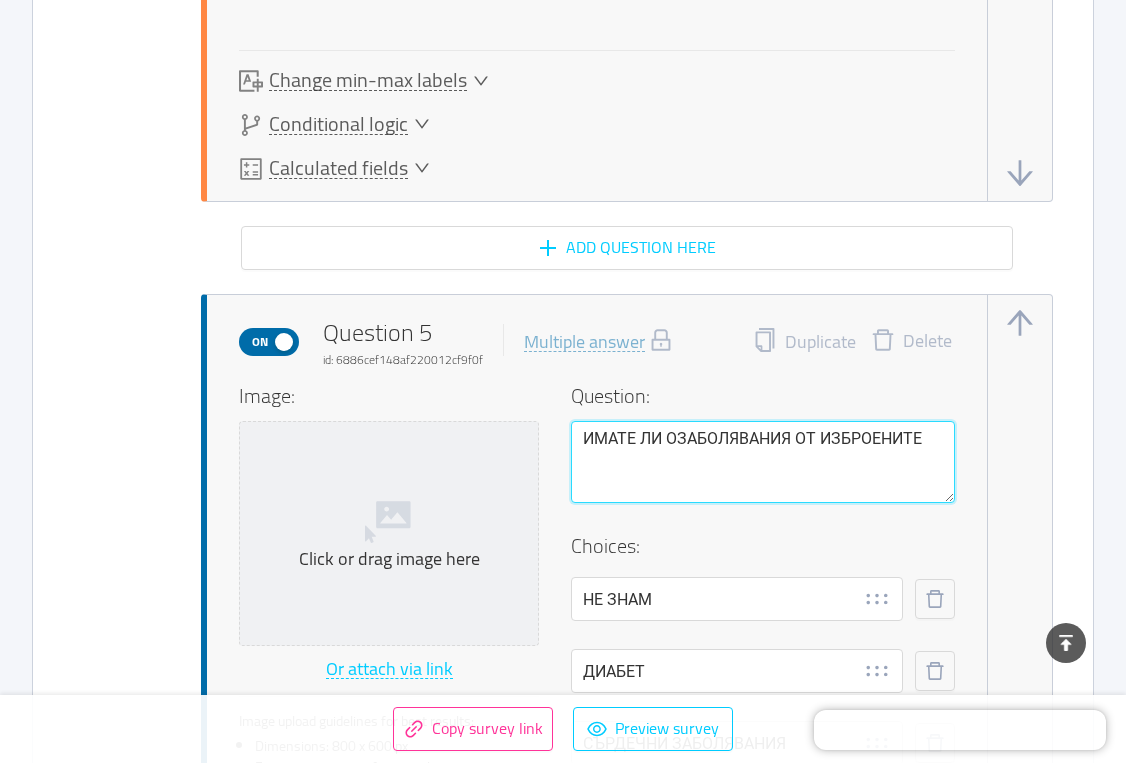 type 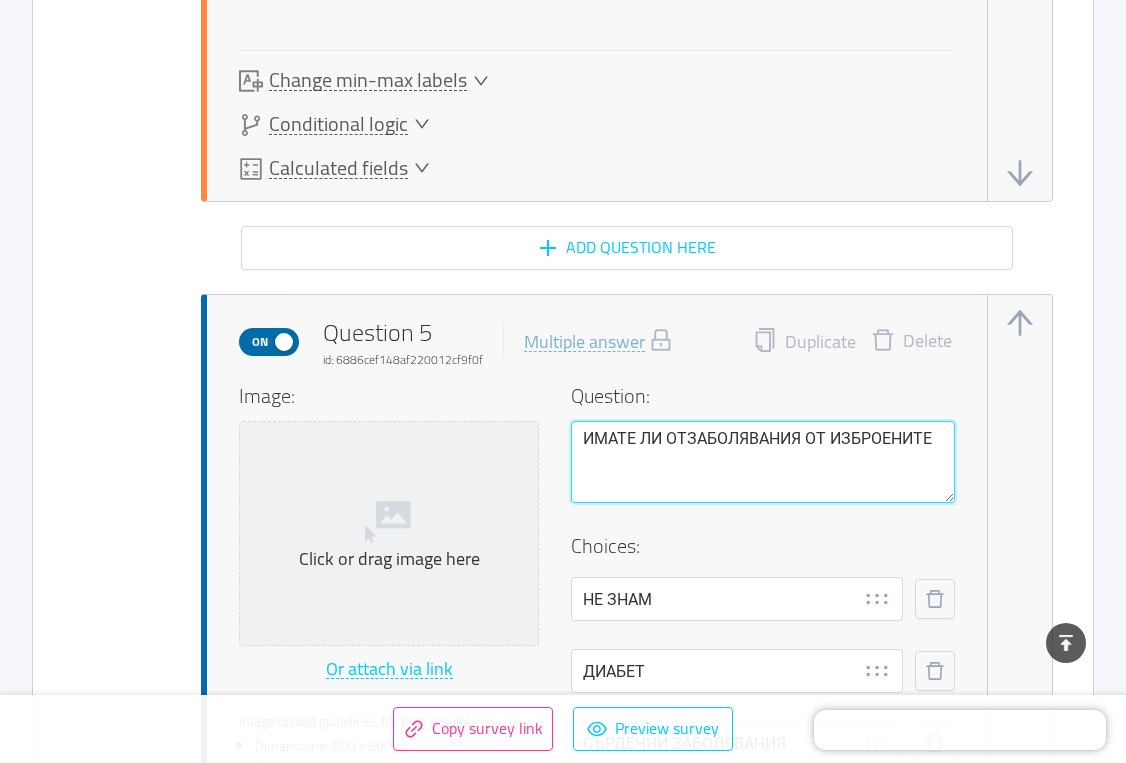 type 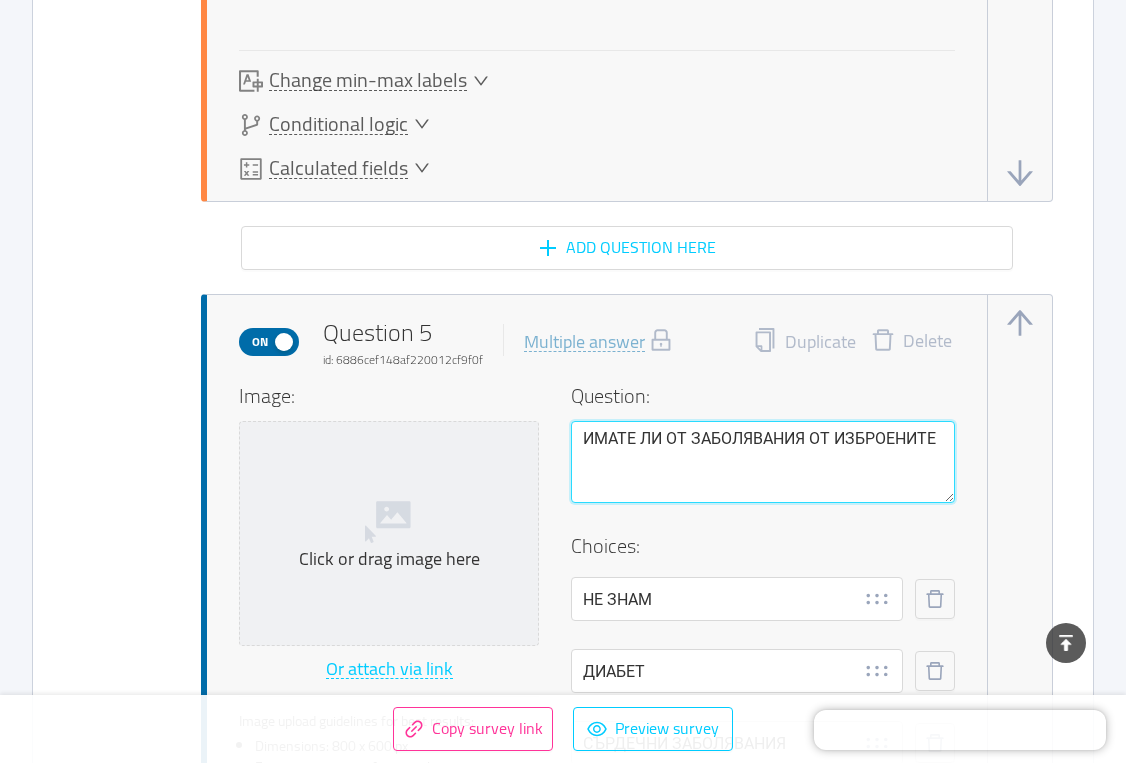type 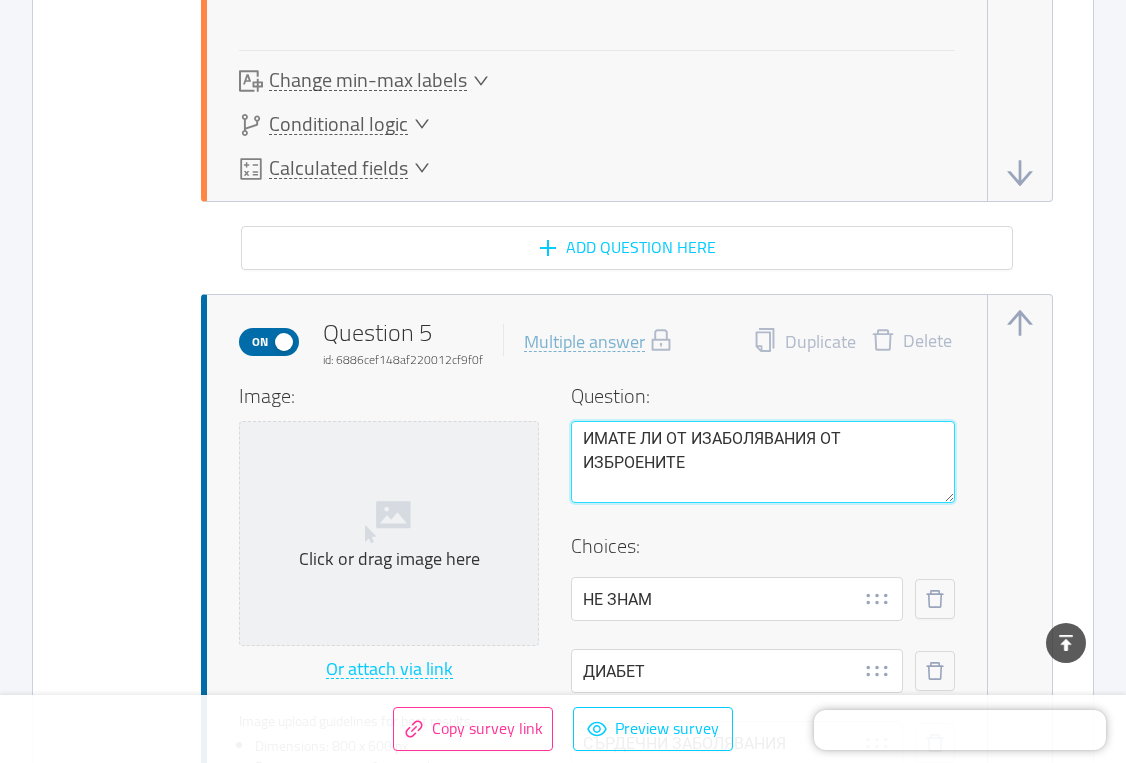 type 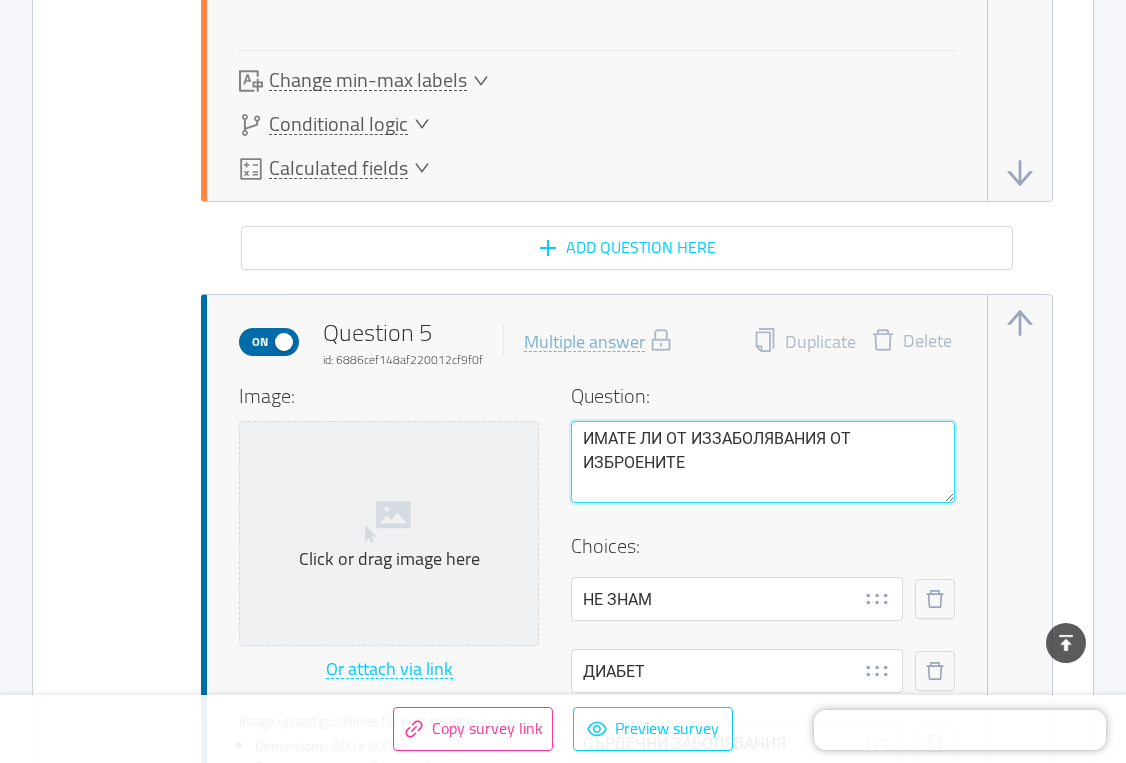 type 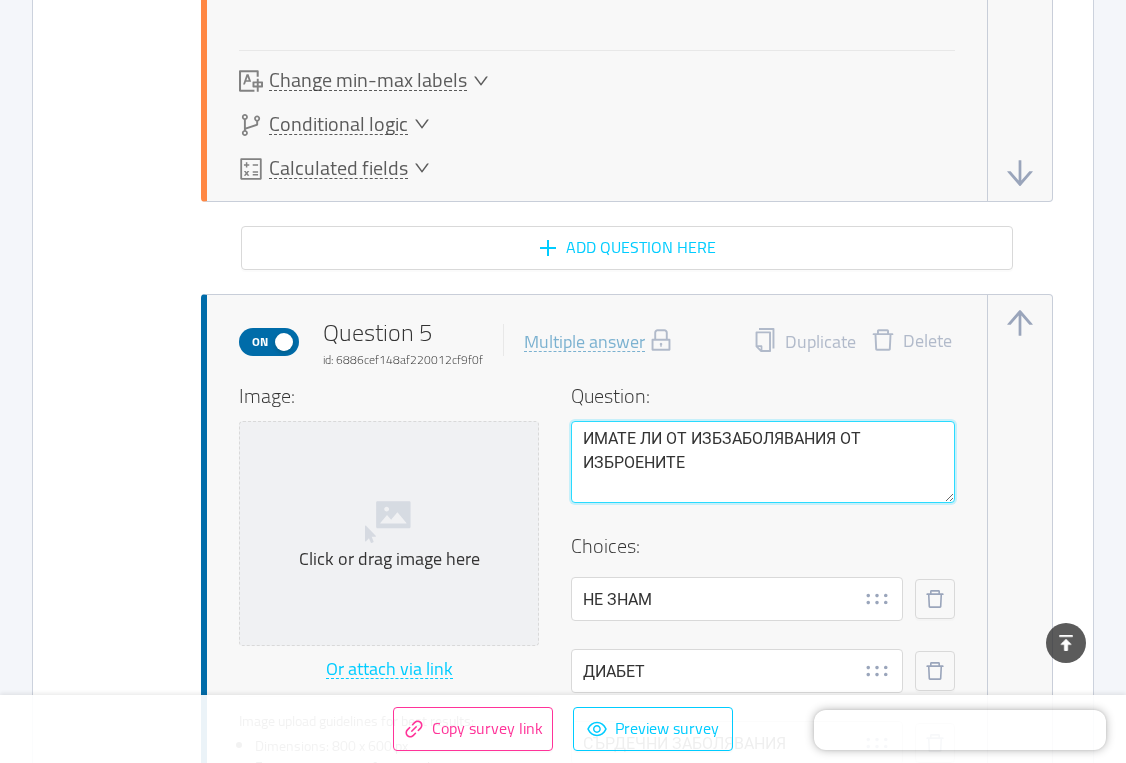 type 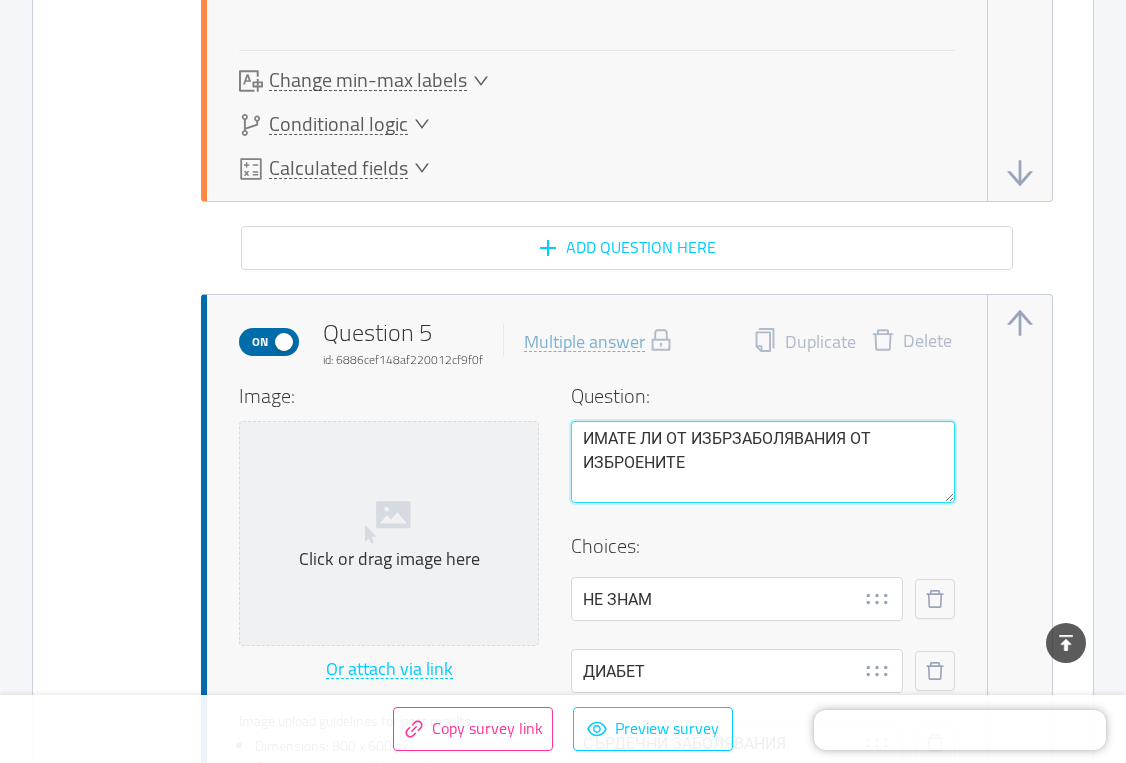 type 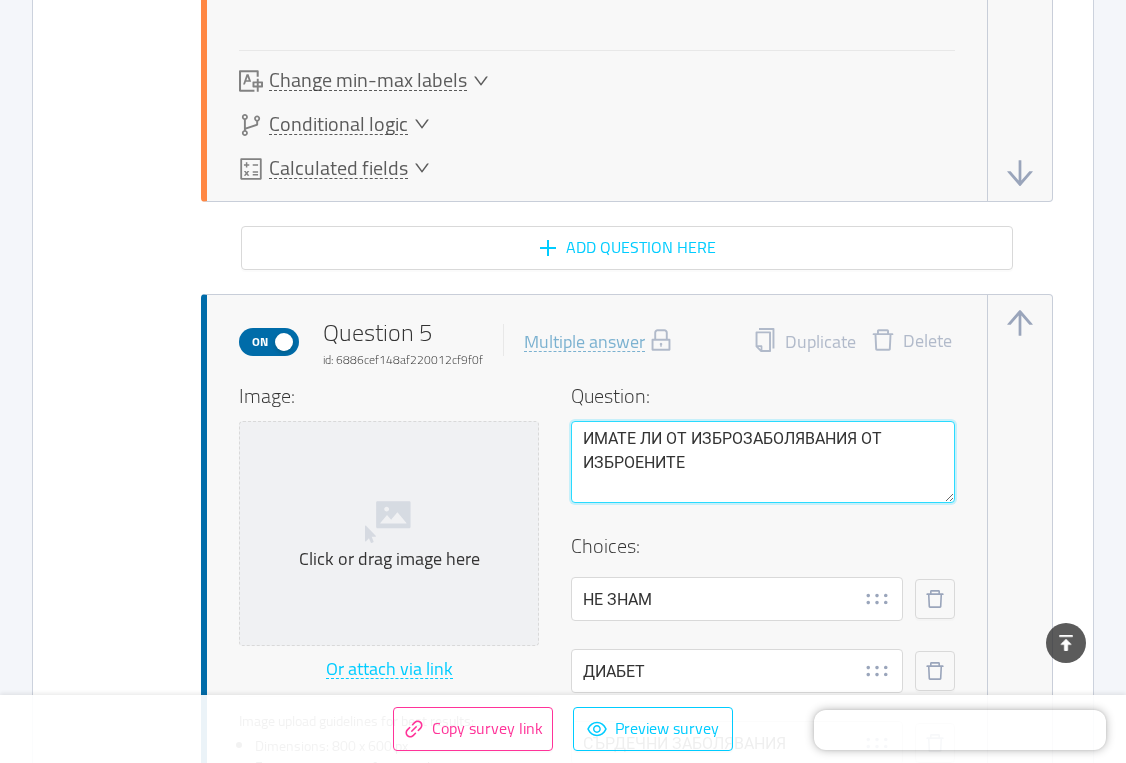 type 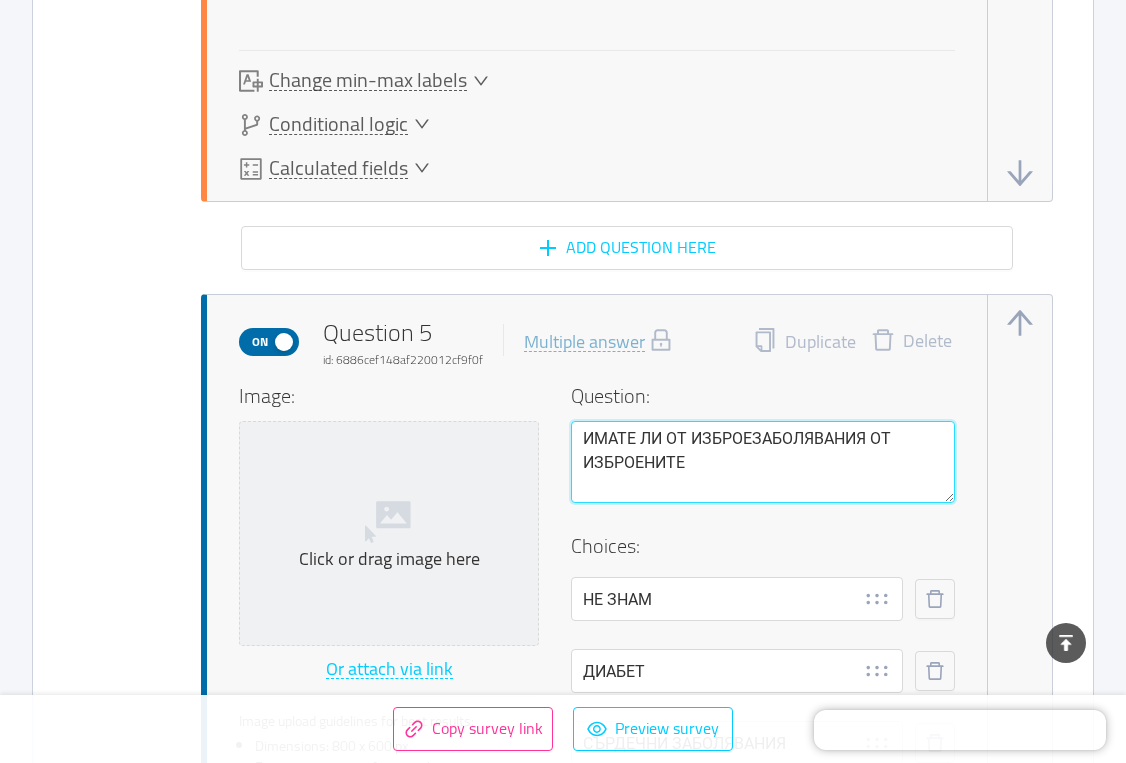 type 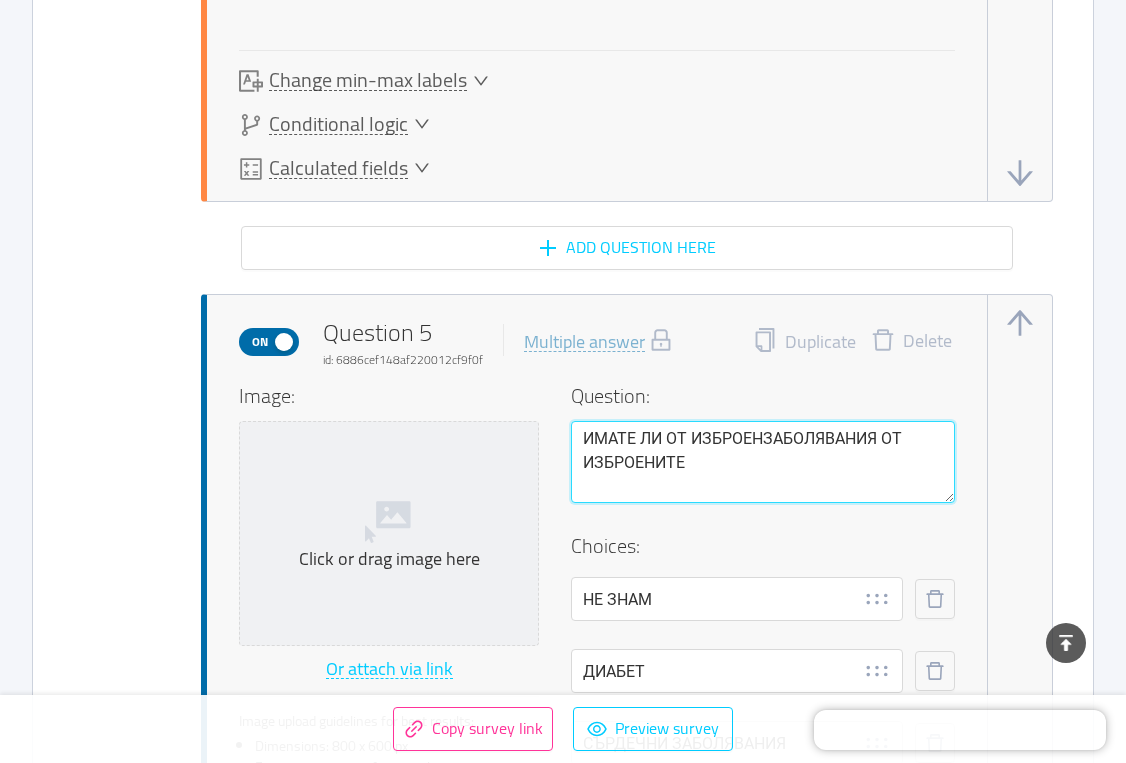 type 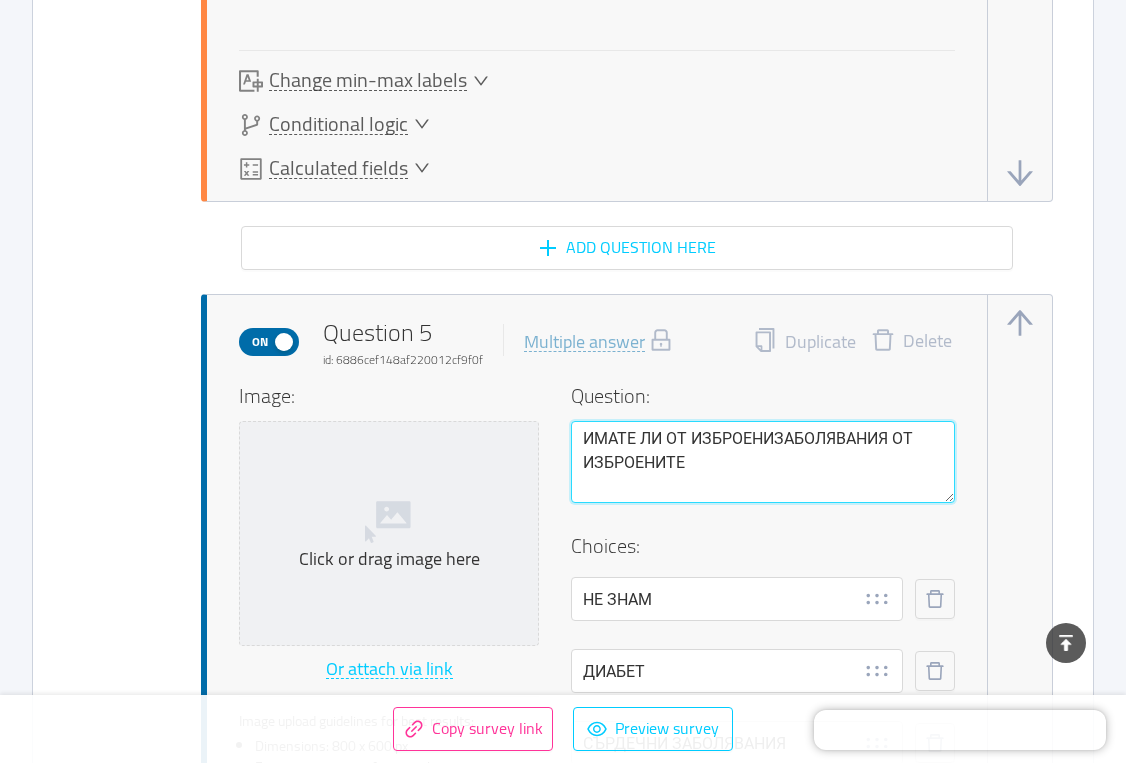 type 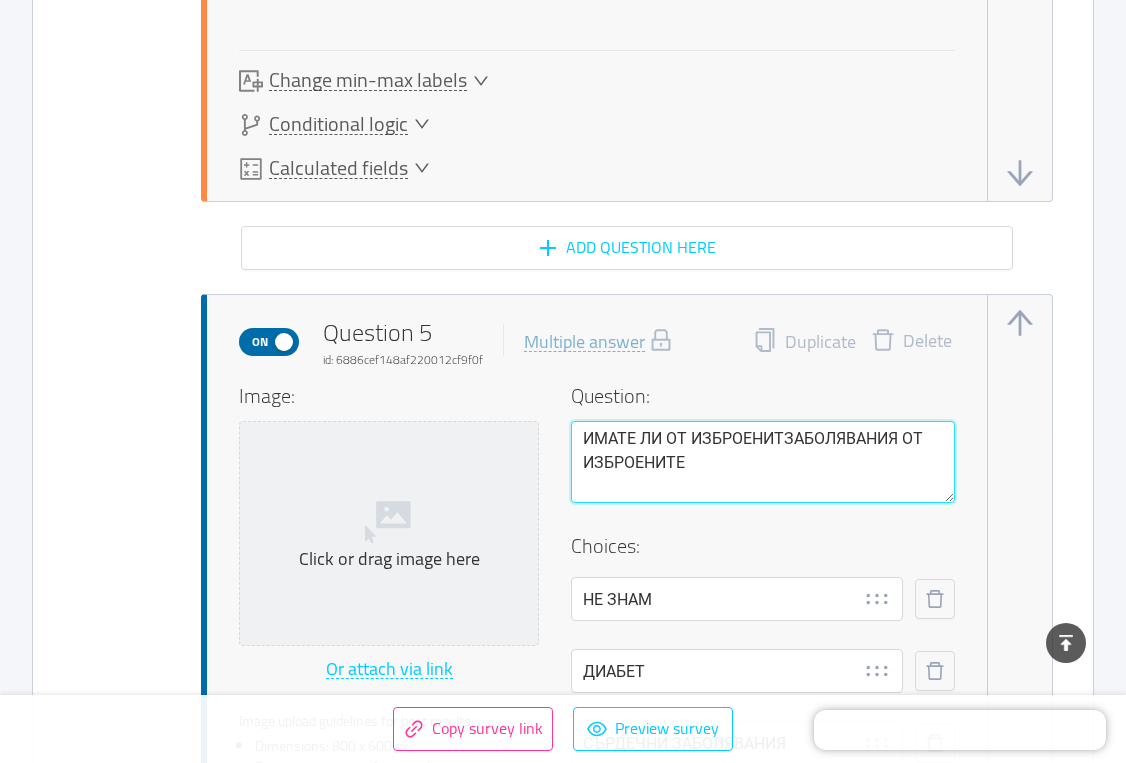 type 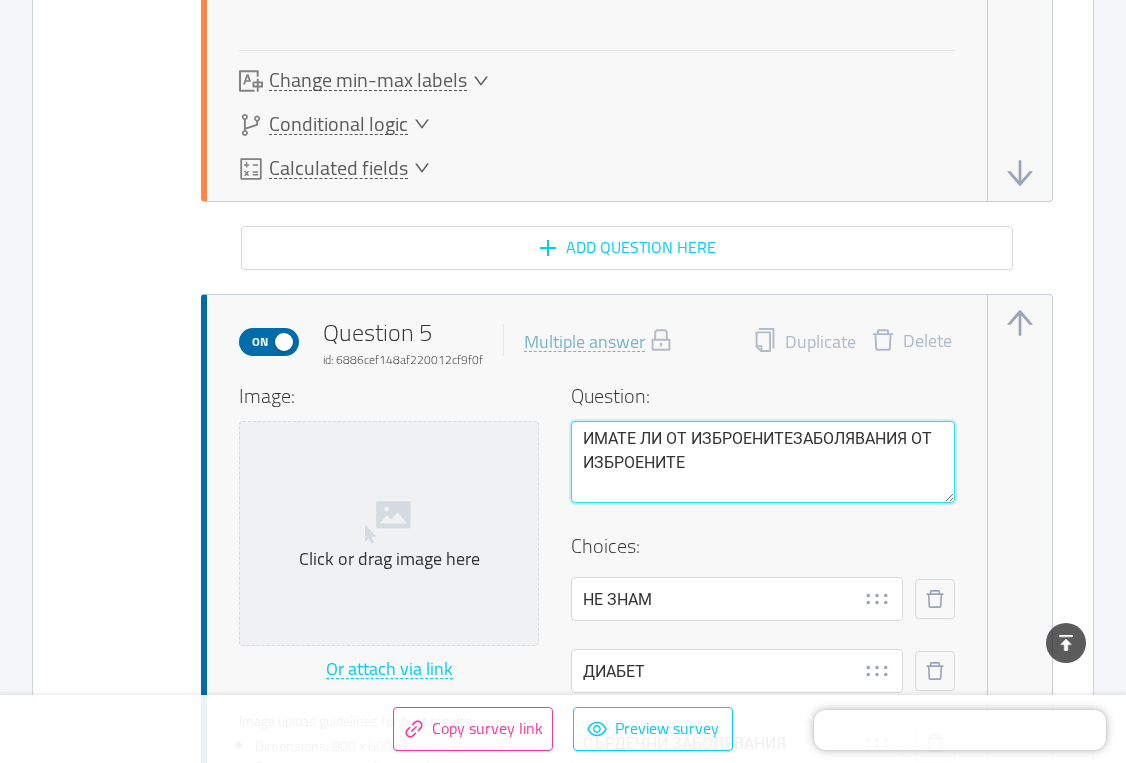 type 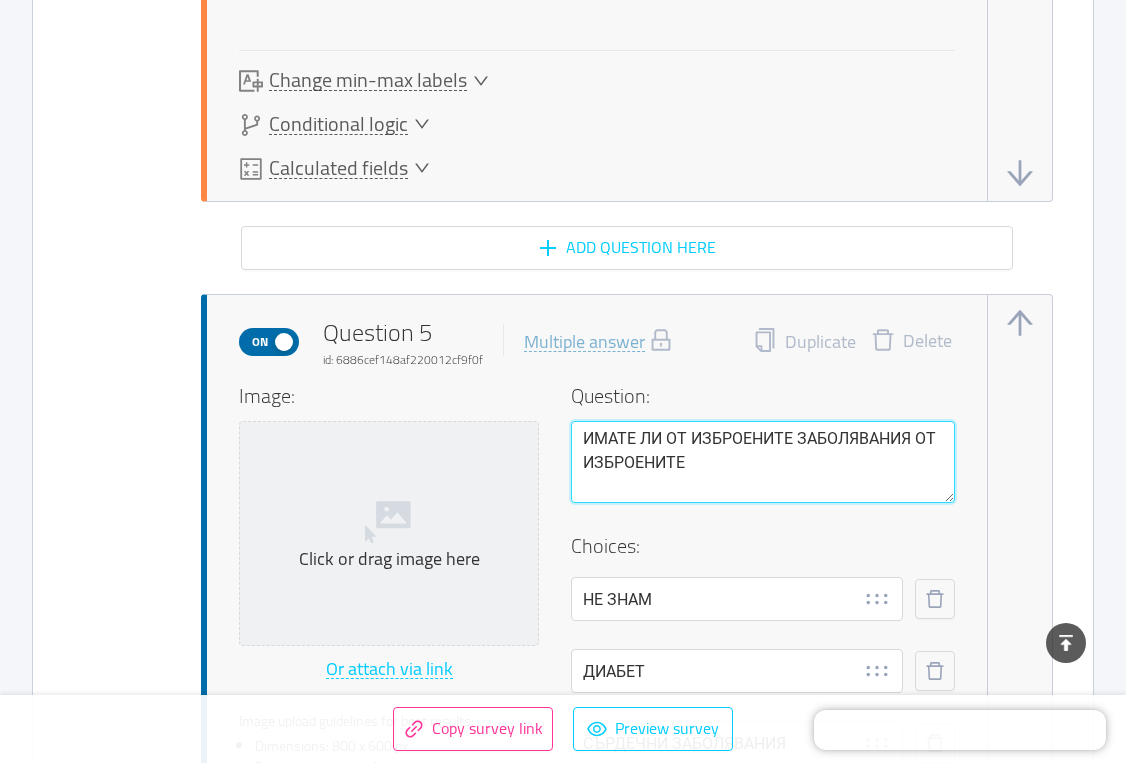 drag, startPoint x: 913, startPoint y: 431, endPoint x: 972, endPoint y: 530, distance: 115.24756 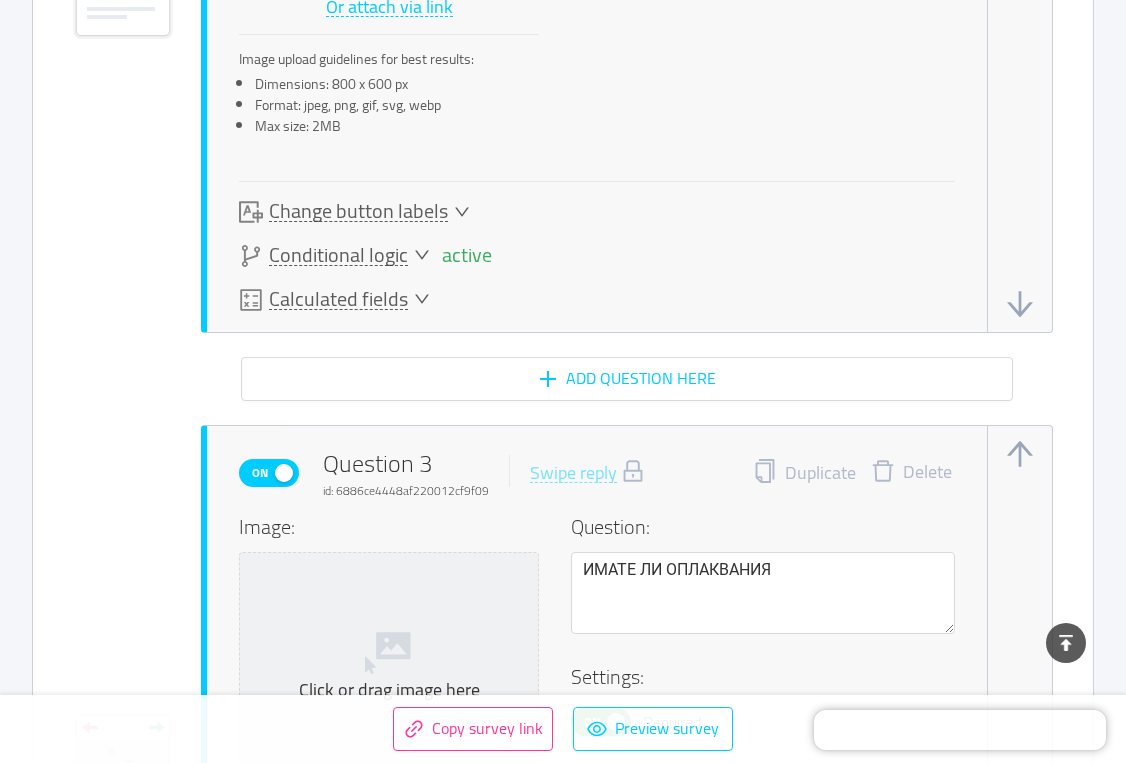 scroll, scrollTop: 2398, scrollLeft: 0, axis: vertical 